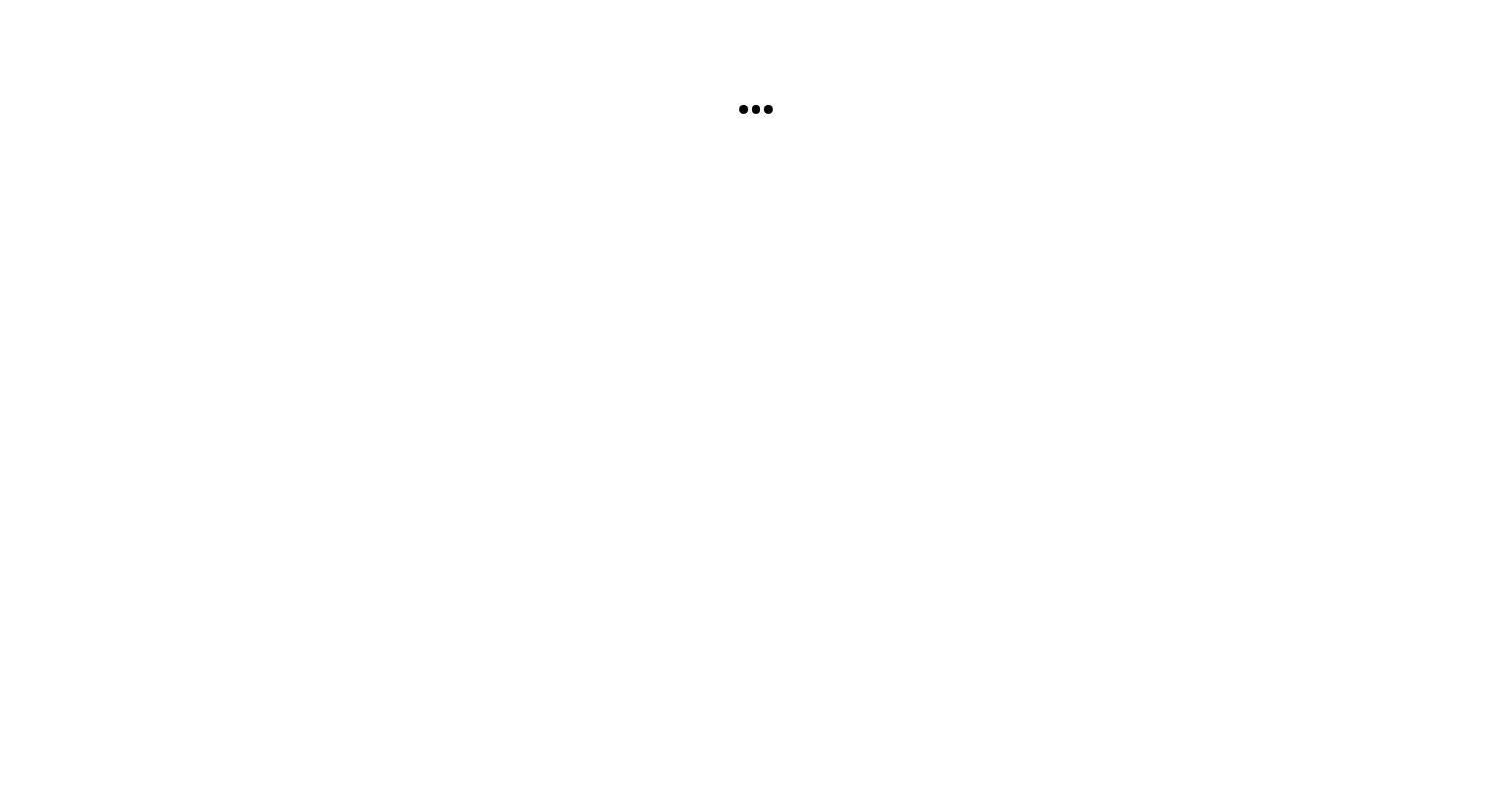 scroll, scrollTop: 0, scrollLeft: 0, axis: both 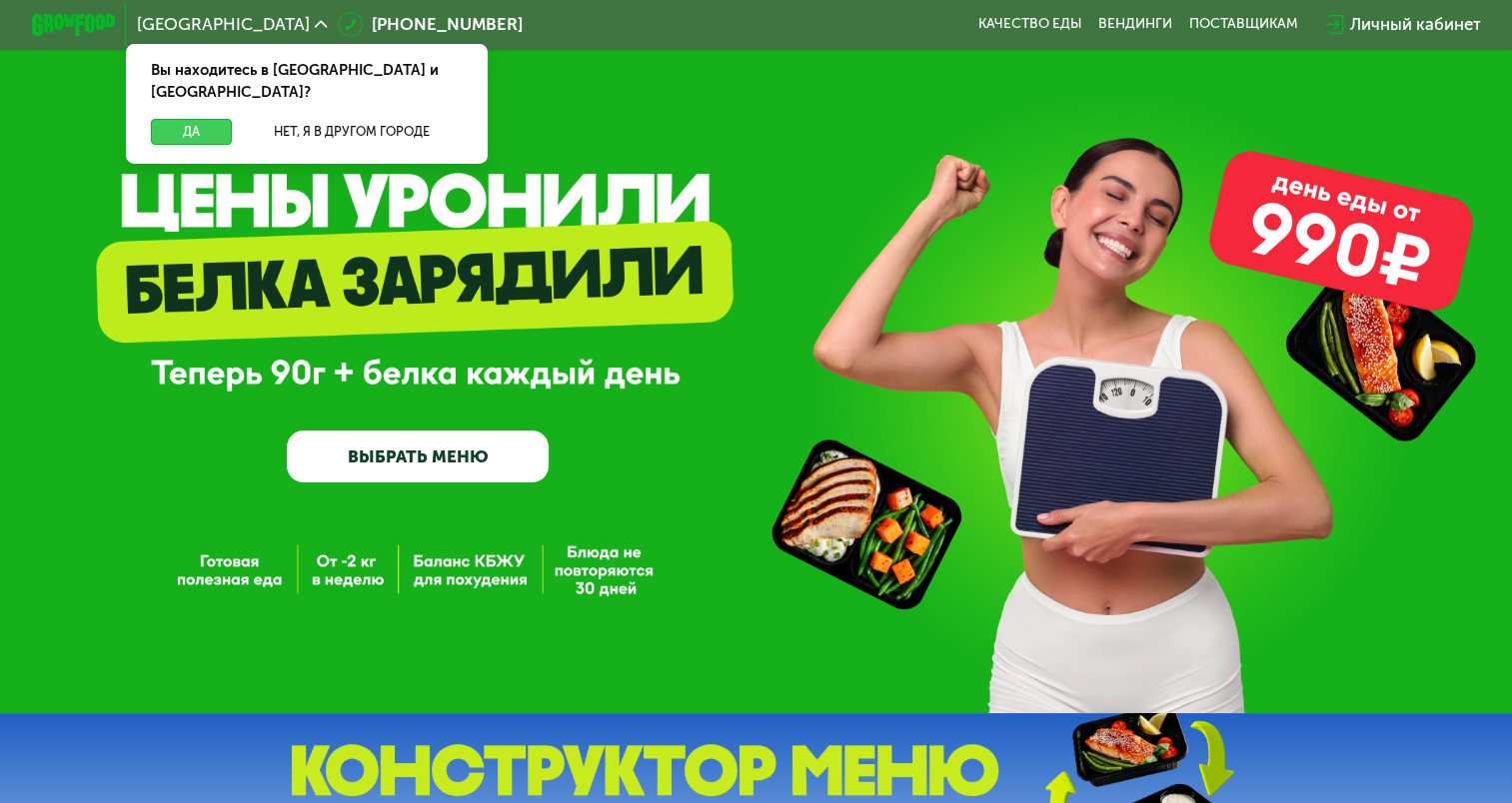 click on "Да" at bounding box center (191, 131) 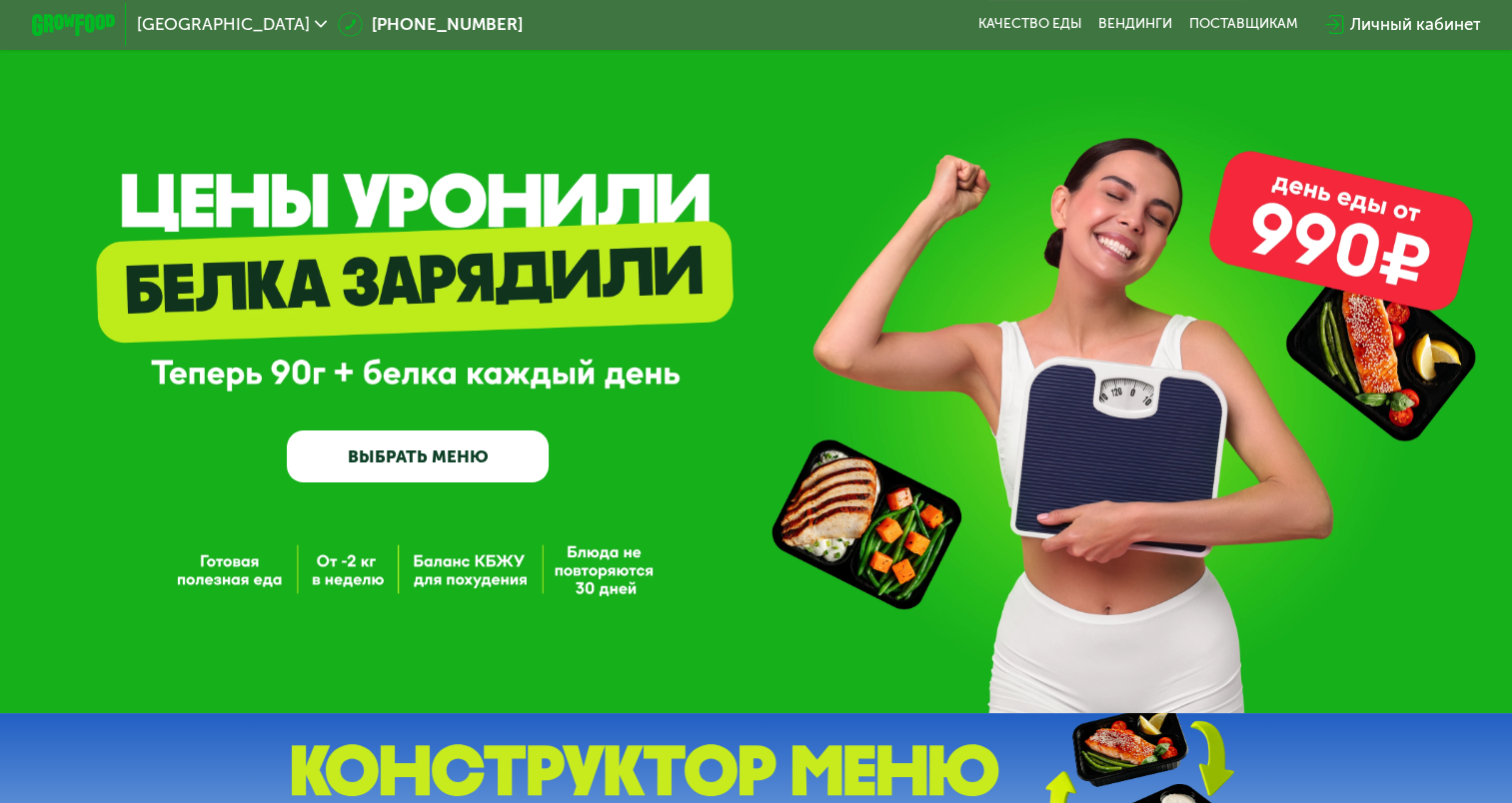 click on "ВЫБРАТЬ МЕНЮ" at bounding box center [418, 456] 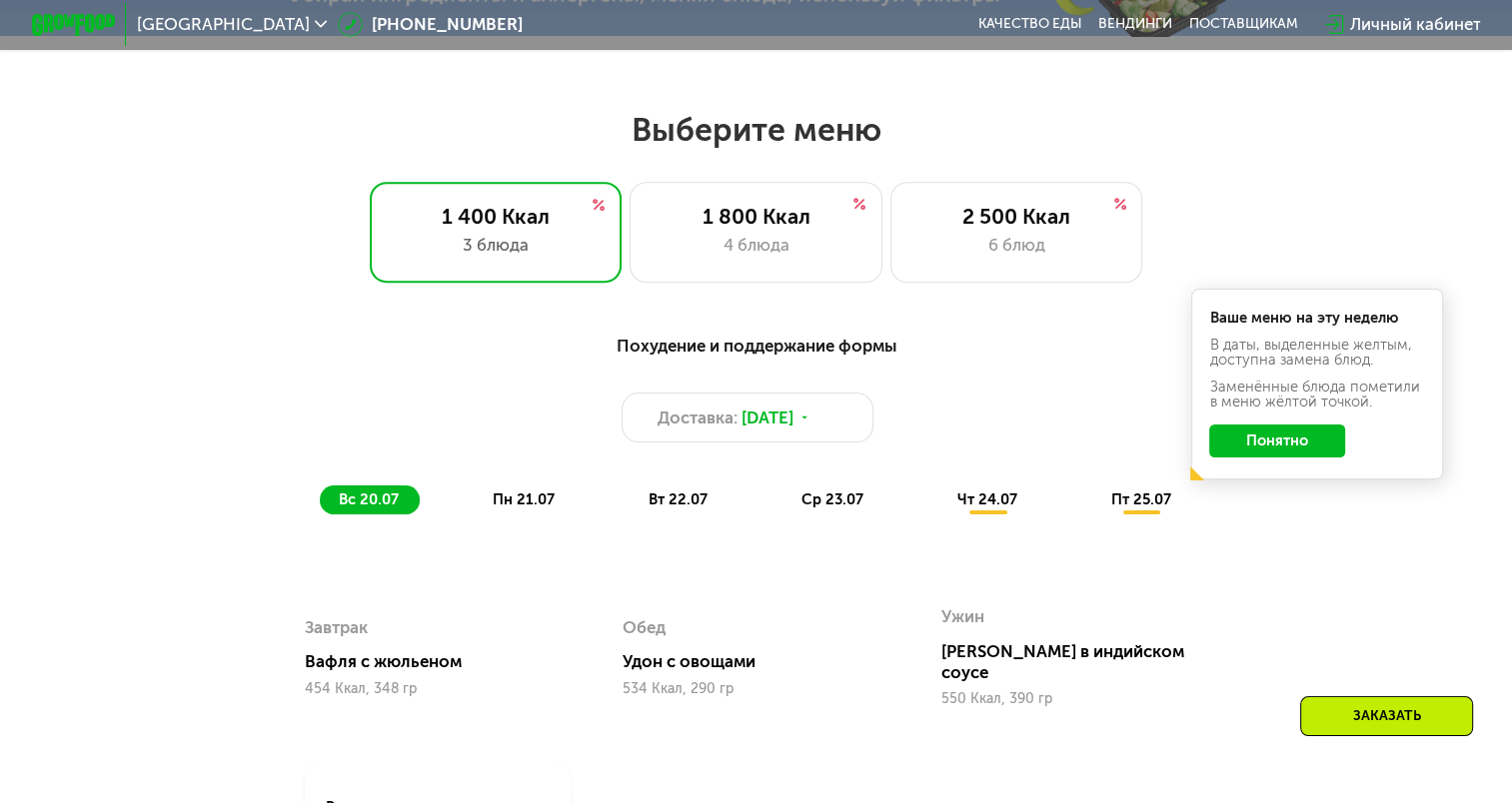 scroll, scrollTop: 895, scrollLeft: 0, axis: vertical 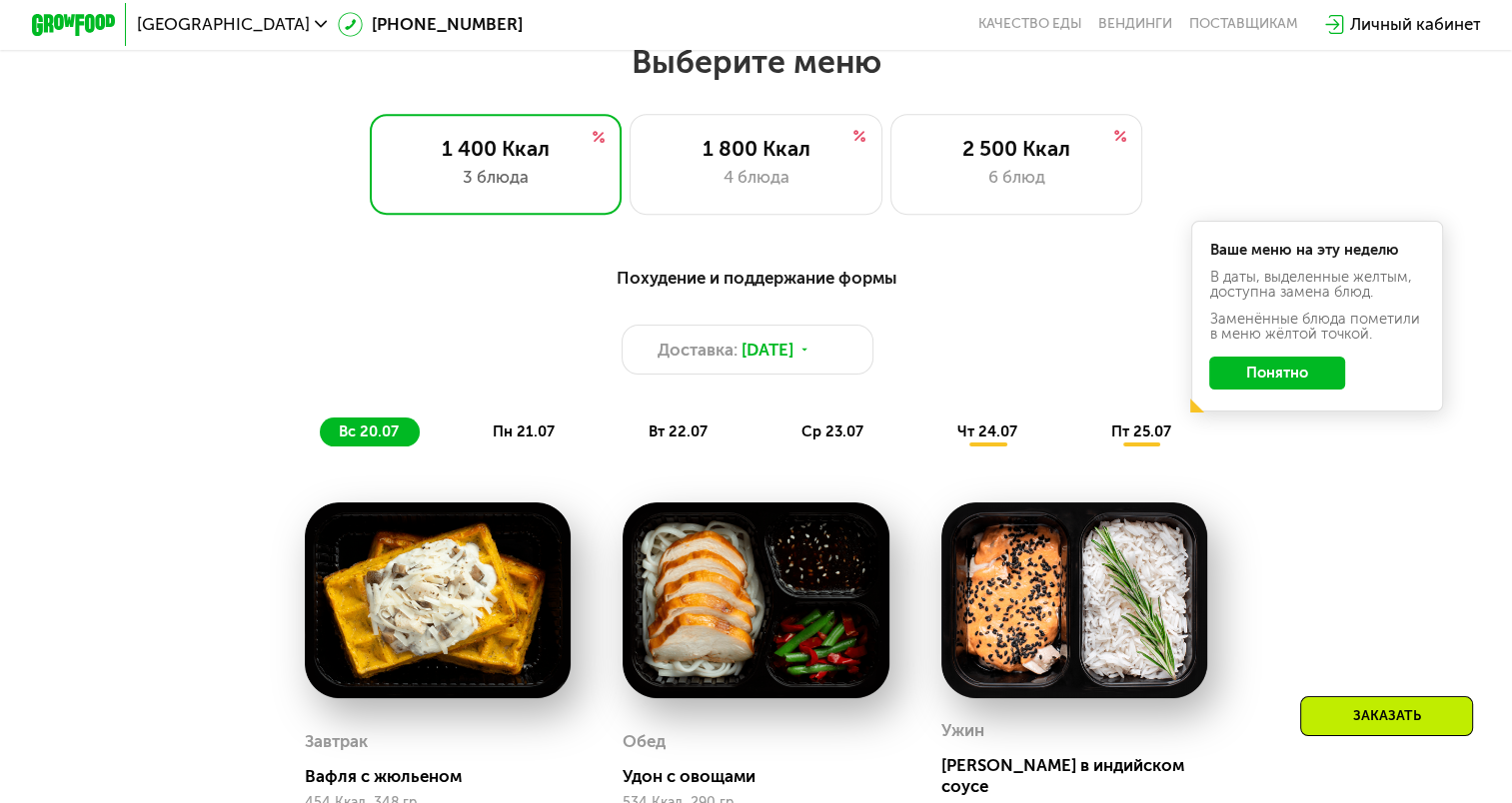 click on "Понятно" 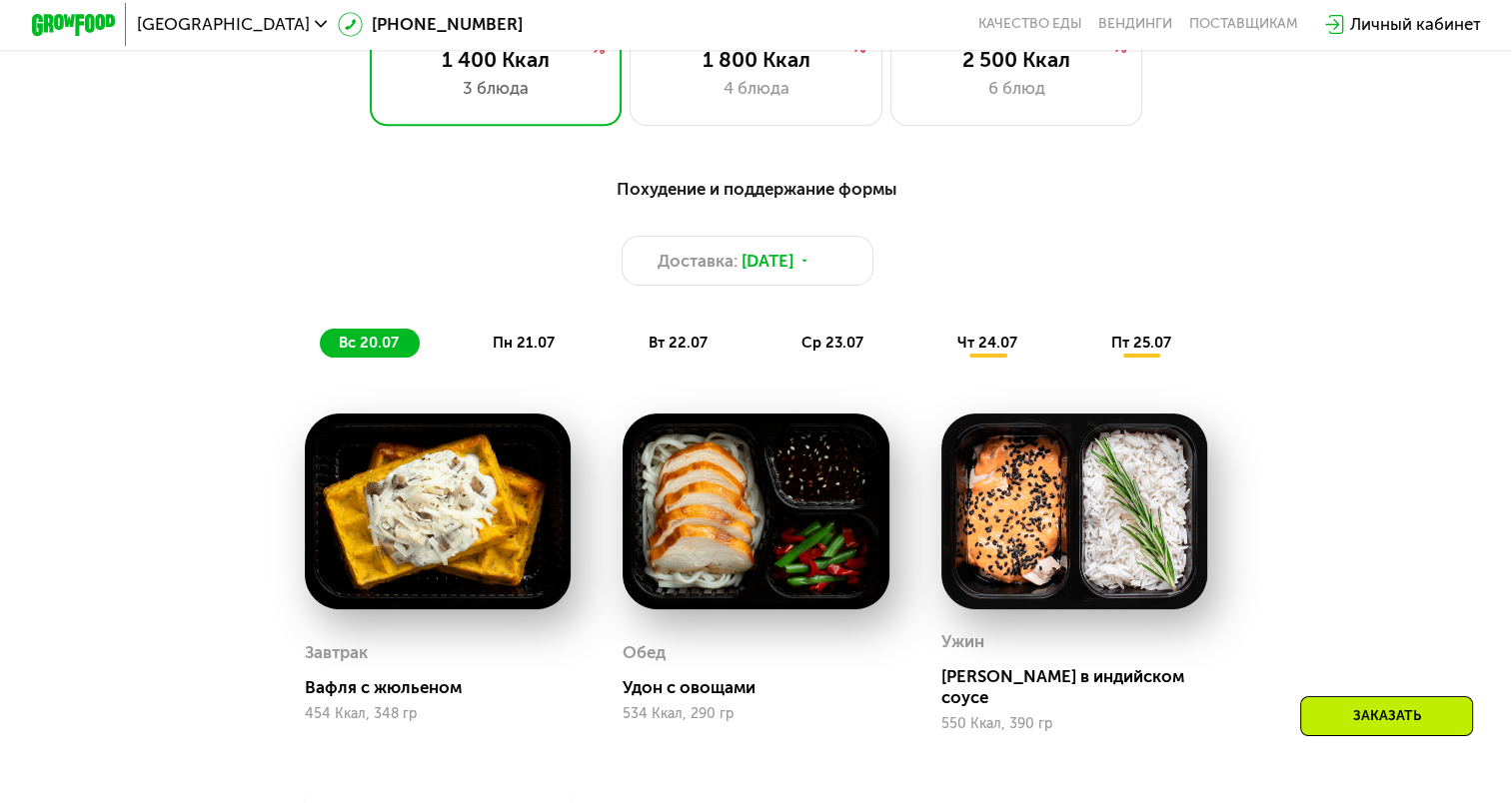 scroll, scrollTop: 939, scrollLeft: 0, axis: vertical 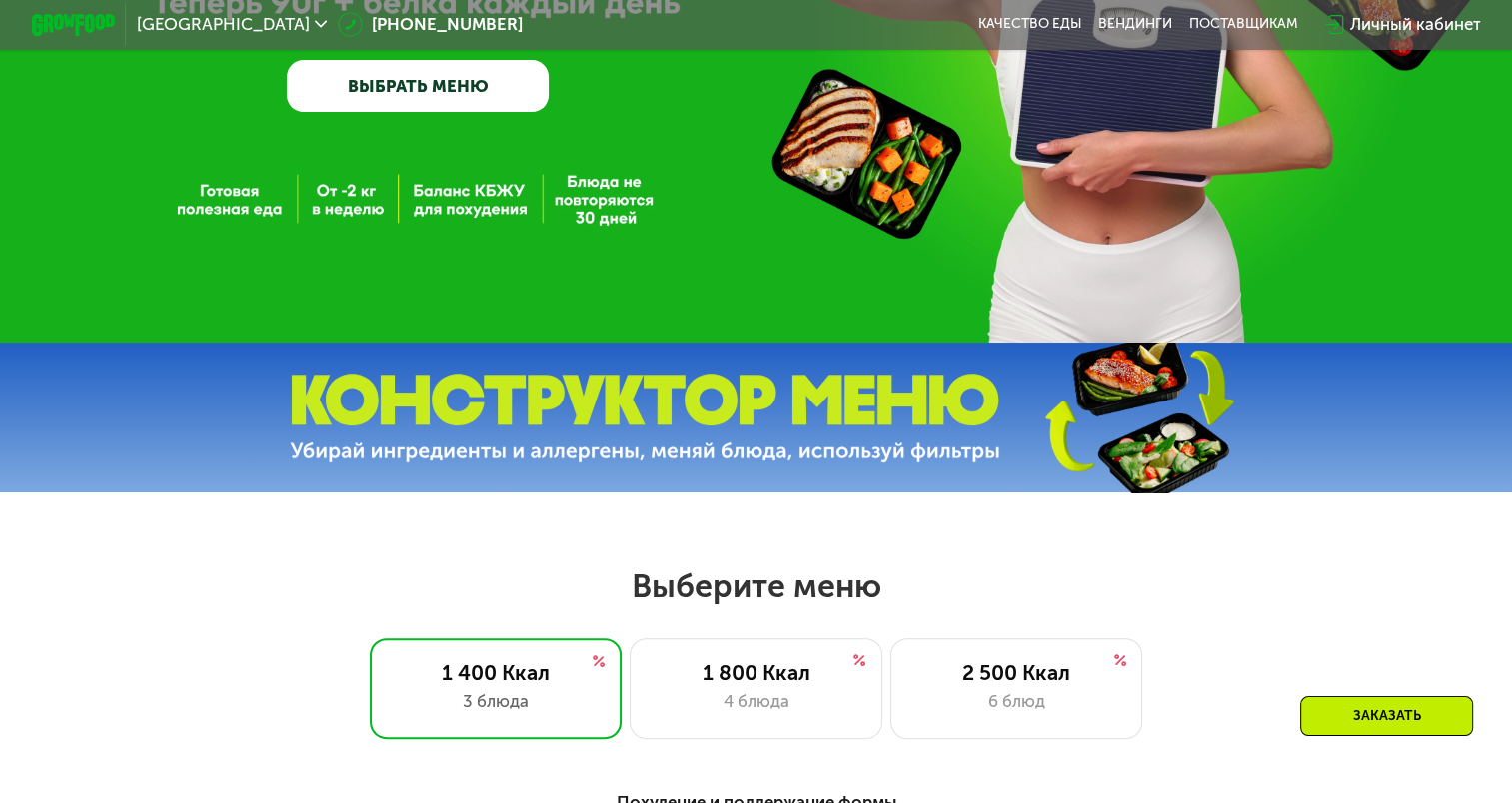 click on "ВЫБРАТЬ МЕНЮ" at bounding box center (418, 86) 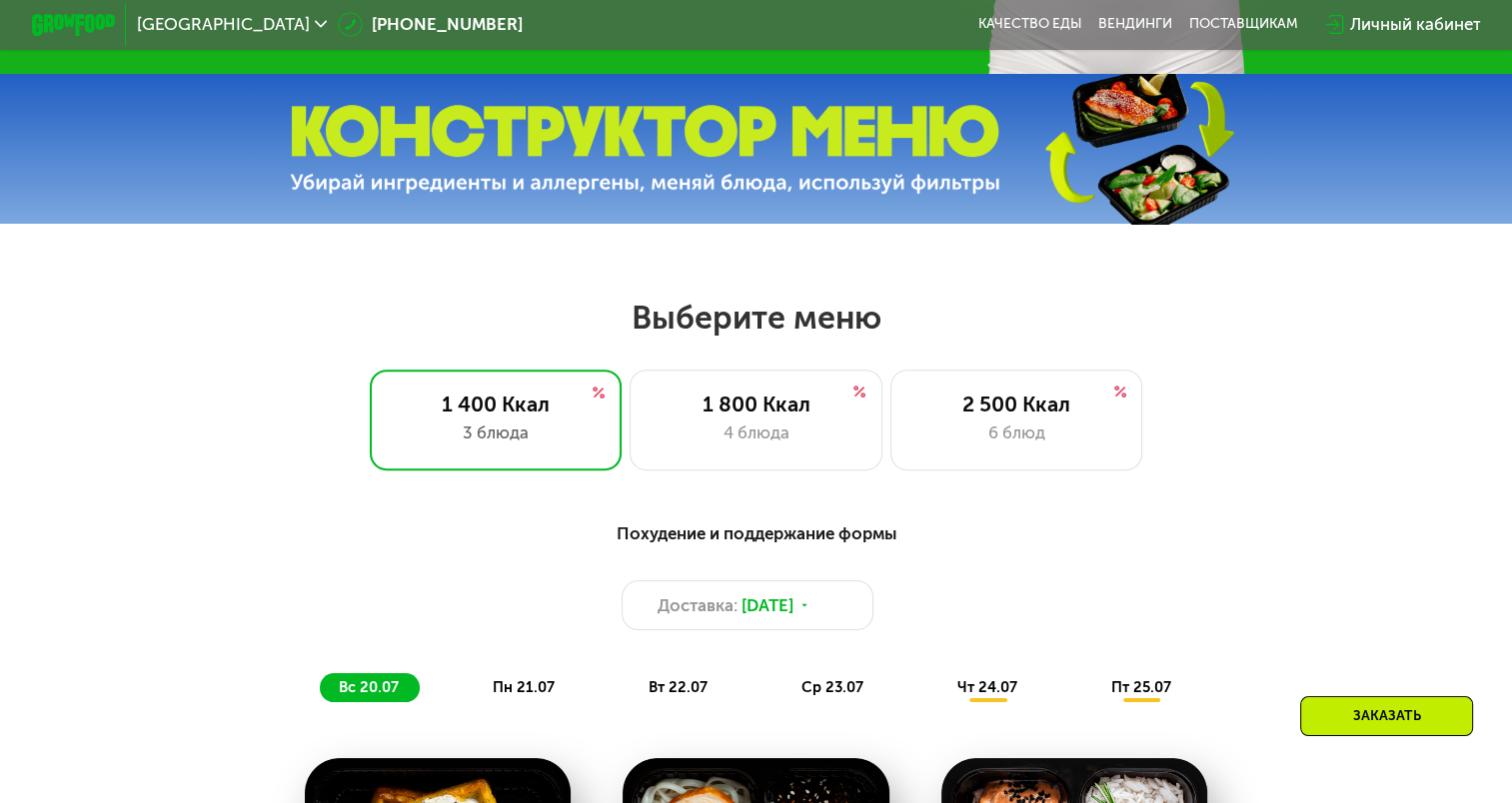 scroll, scrollTop: 895, scrollLeft: 0, axis: vertical 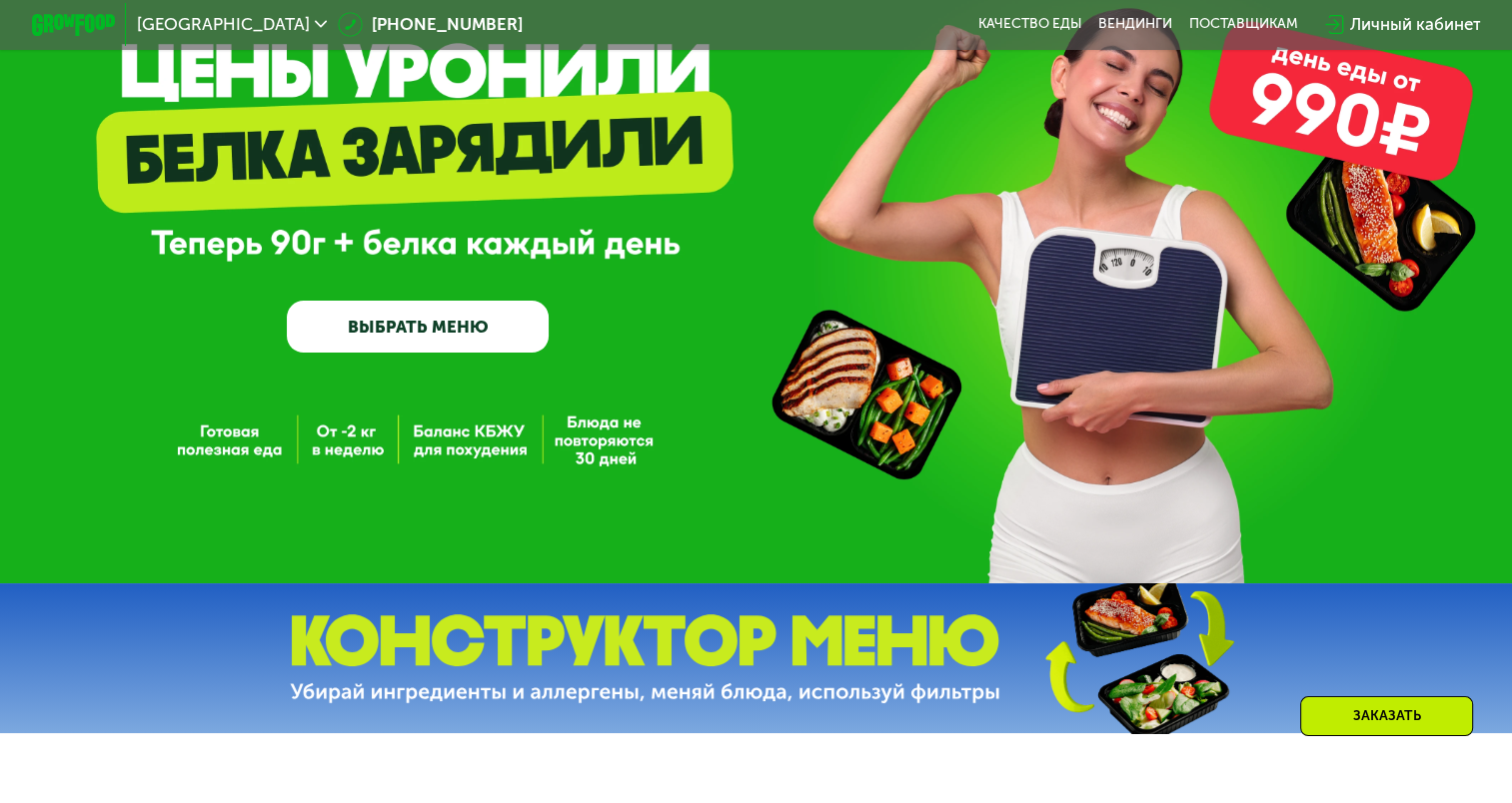 click on "Заказать" at bounding box center [1386, 716] 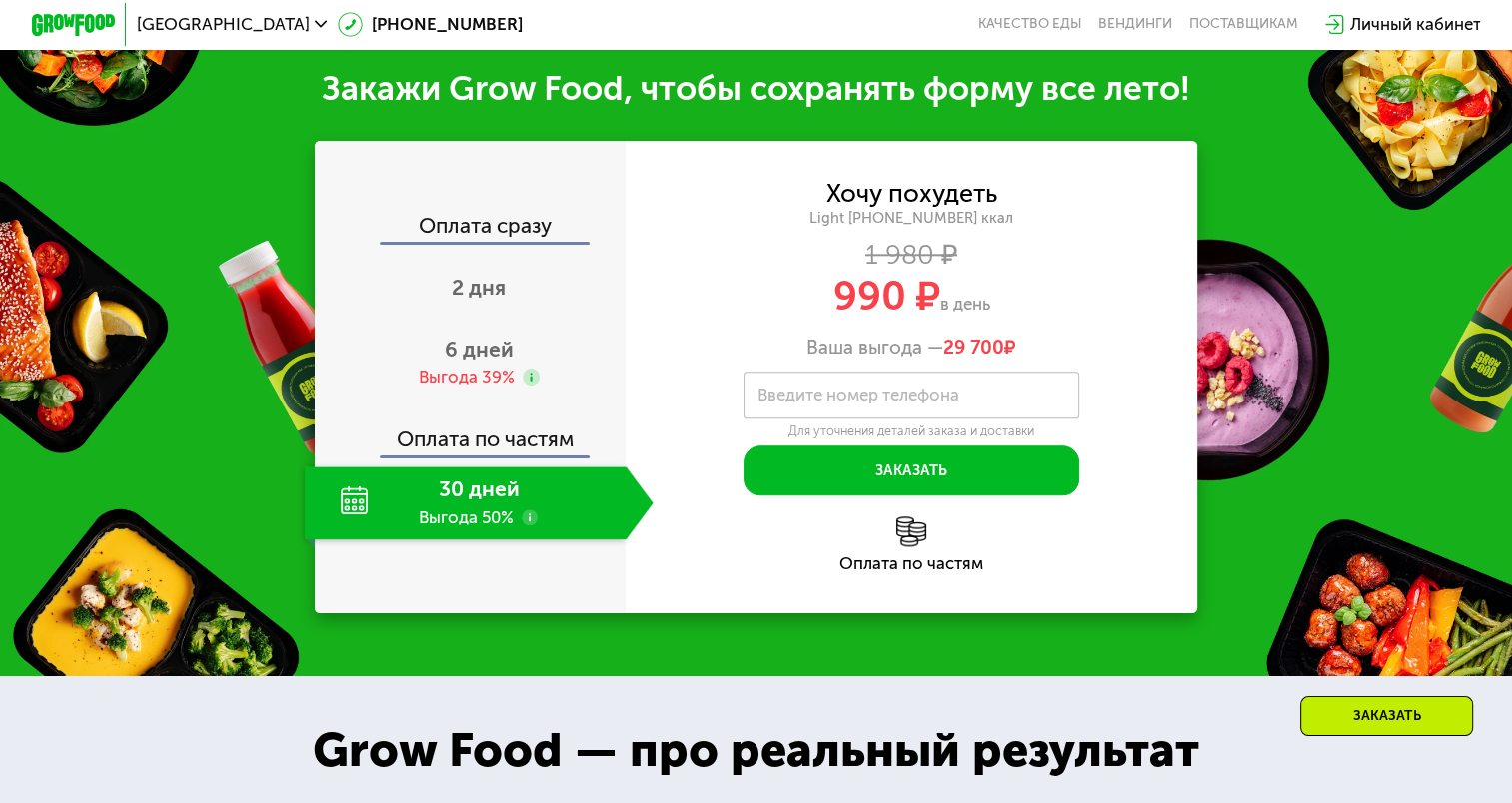scroll, scrollTop: 2088, scrollLeft: 0, axis: vertical 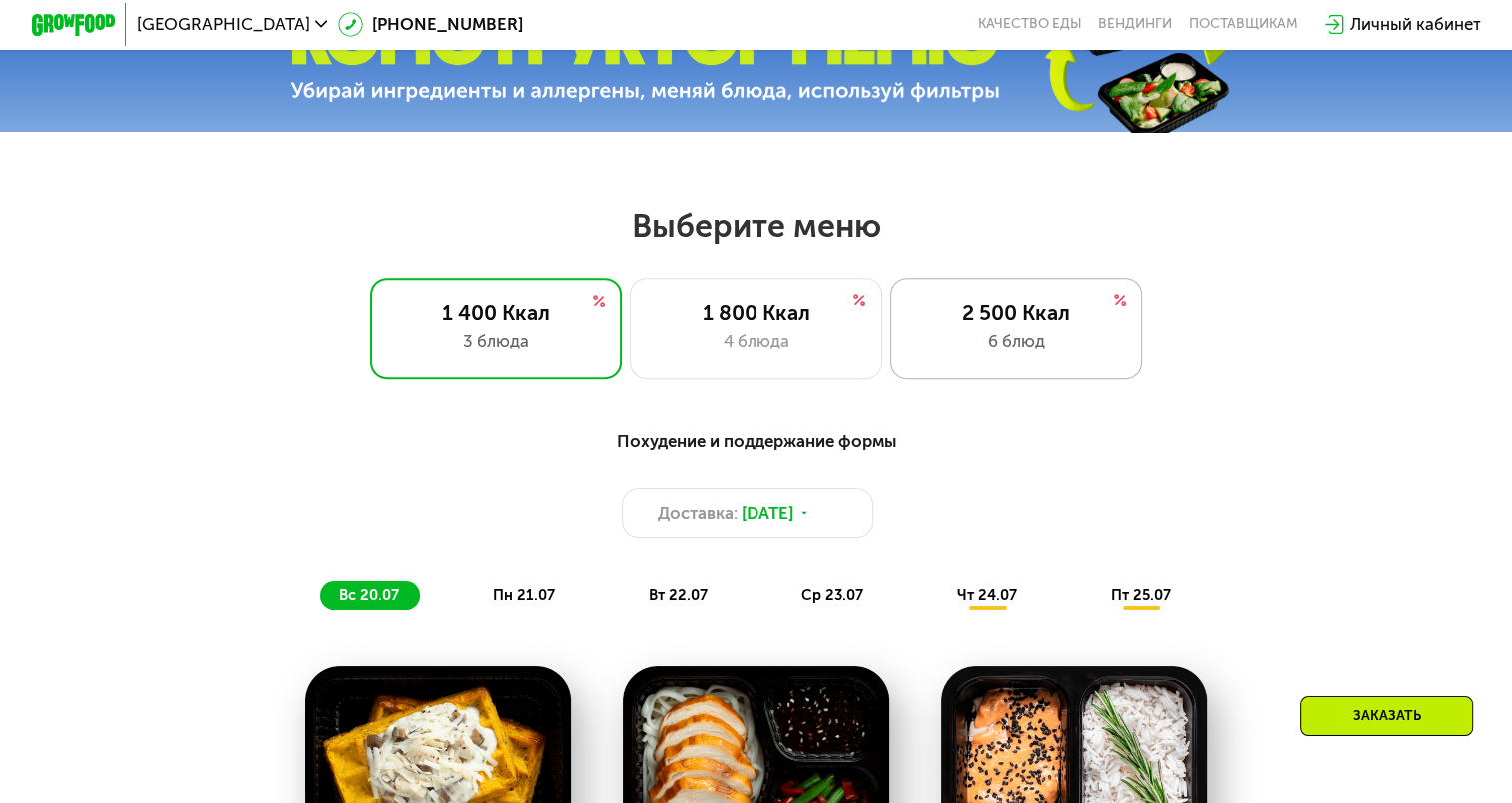 click on "6 блюд" at bounding box center [1016, 341] 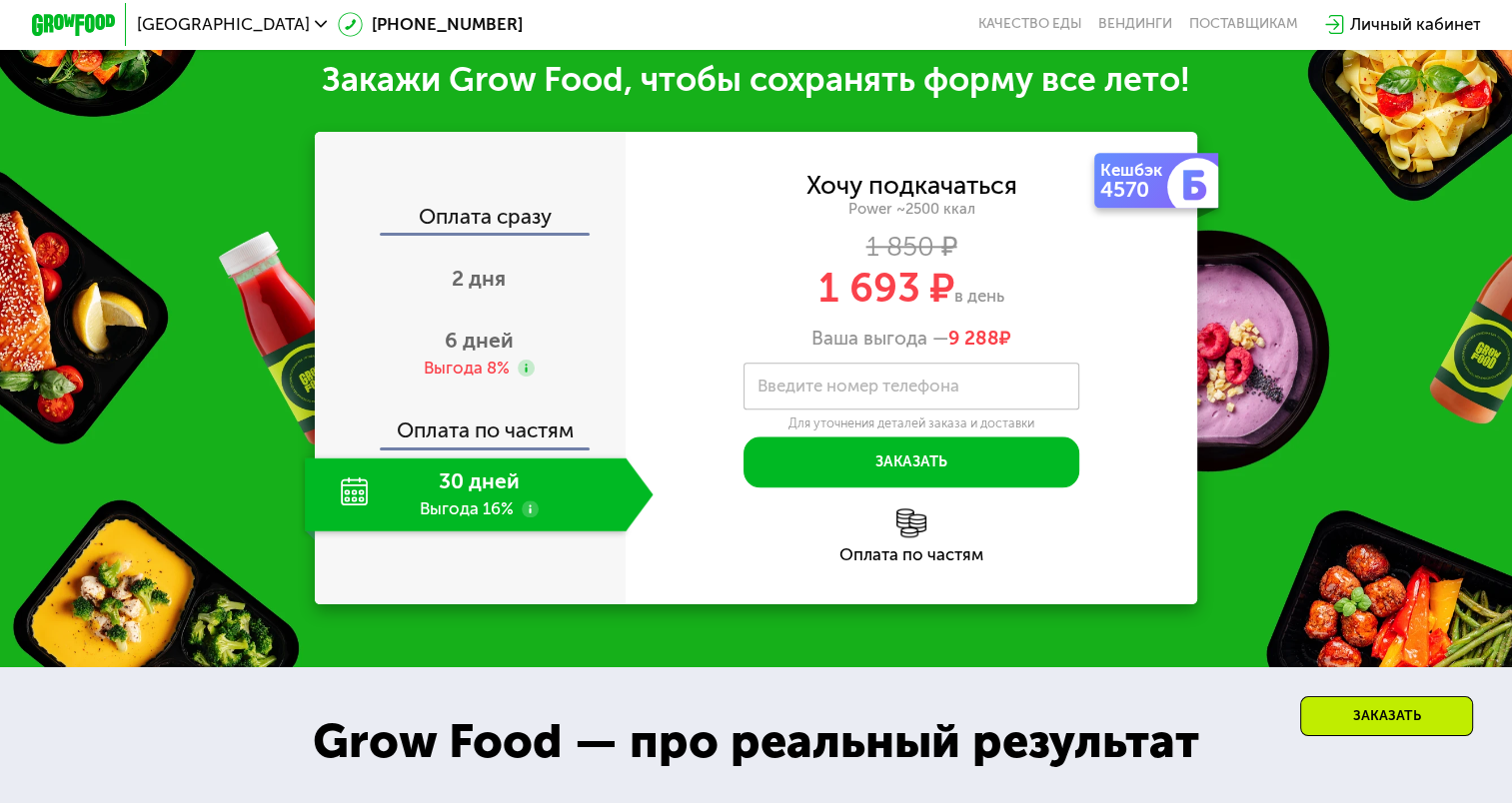 scroll, scrollTop: 2250, scrollLeft: 0, axis: vertical 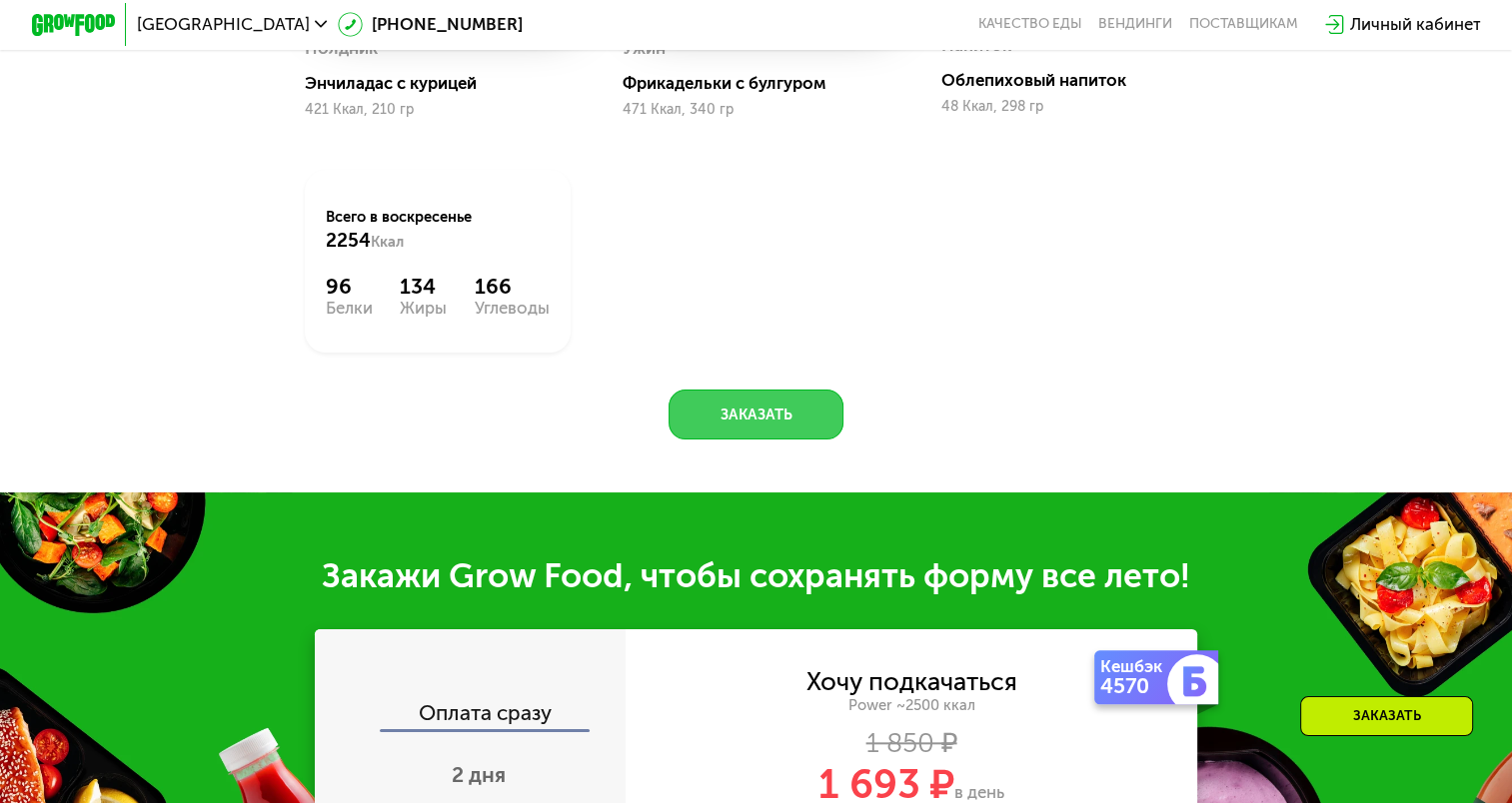 click on "Заказать" 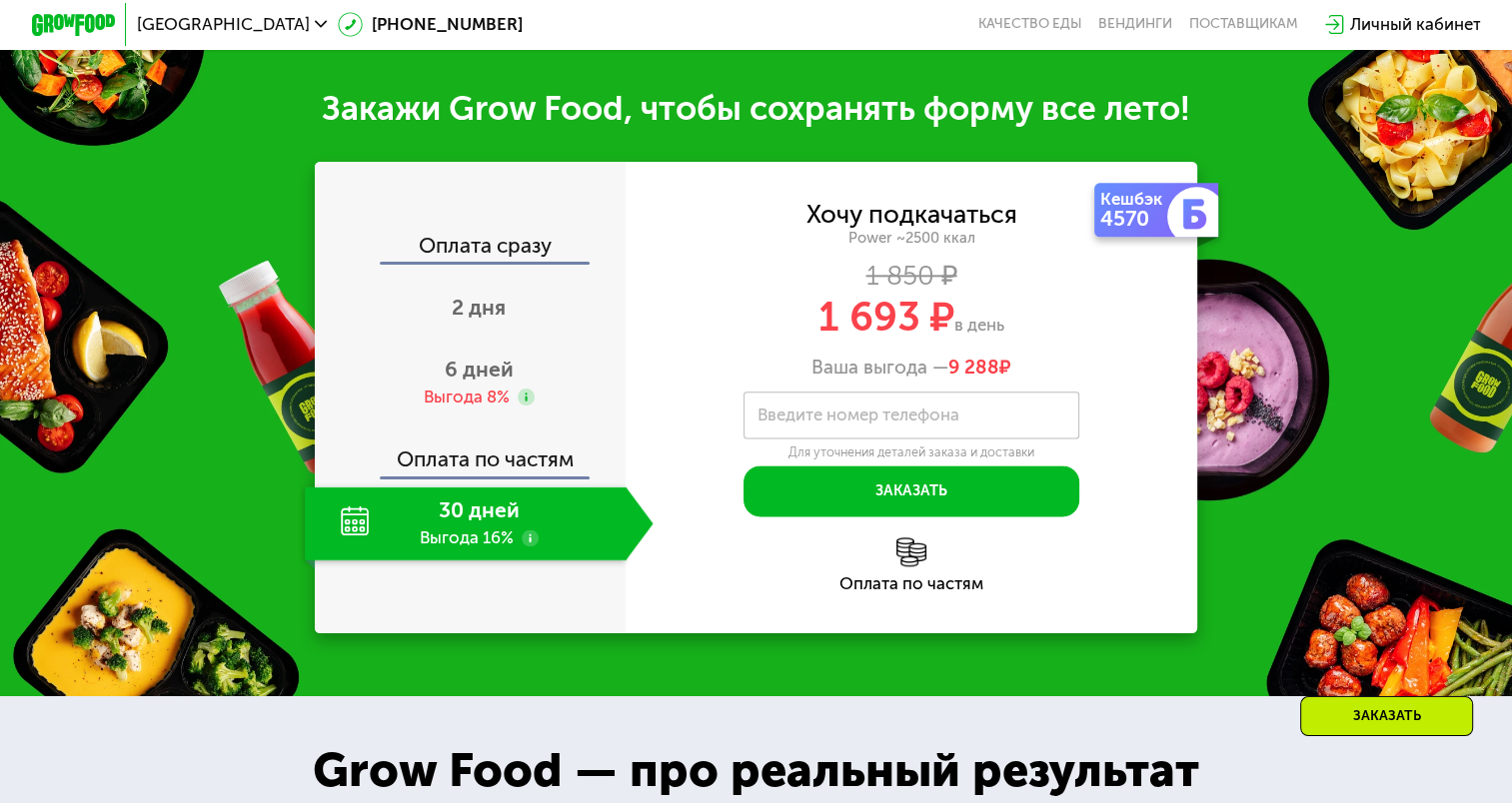 scroll, scrollTop: 2443, scrollLeft: 0, axis: vertical 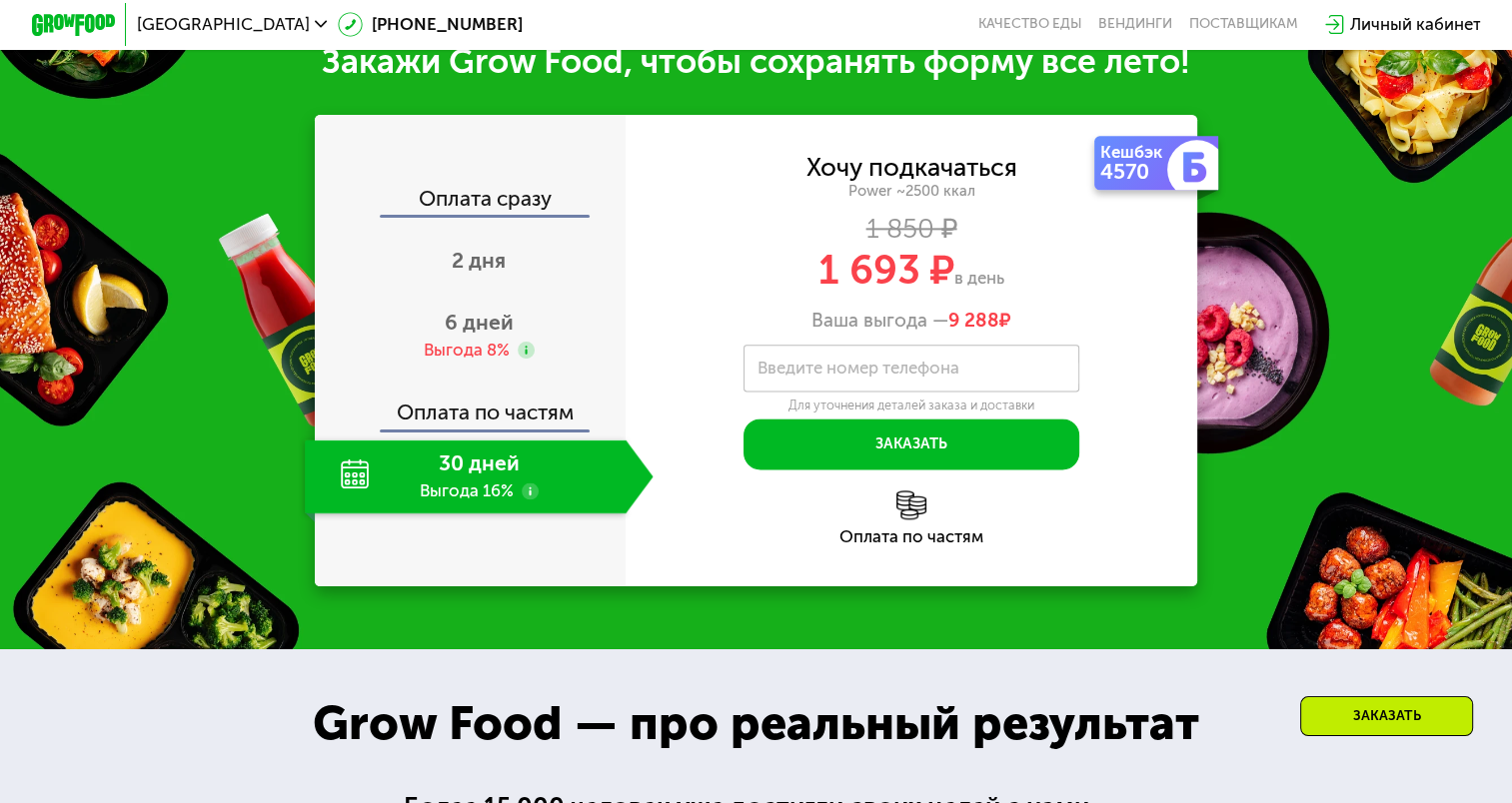 click on "Введите номер телефона" at bounding box center (858, 369) 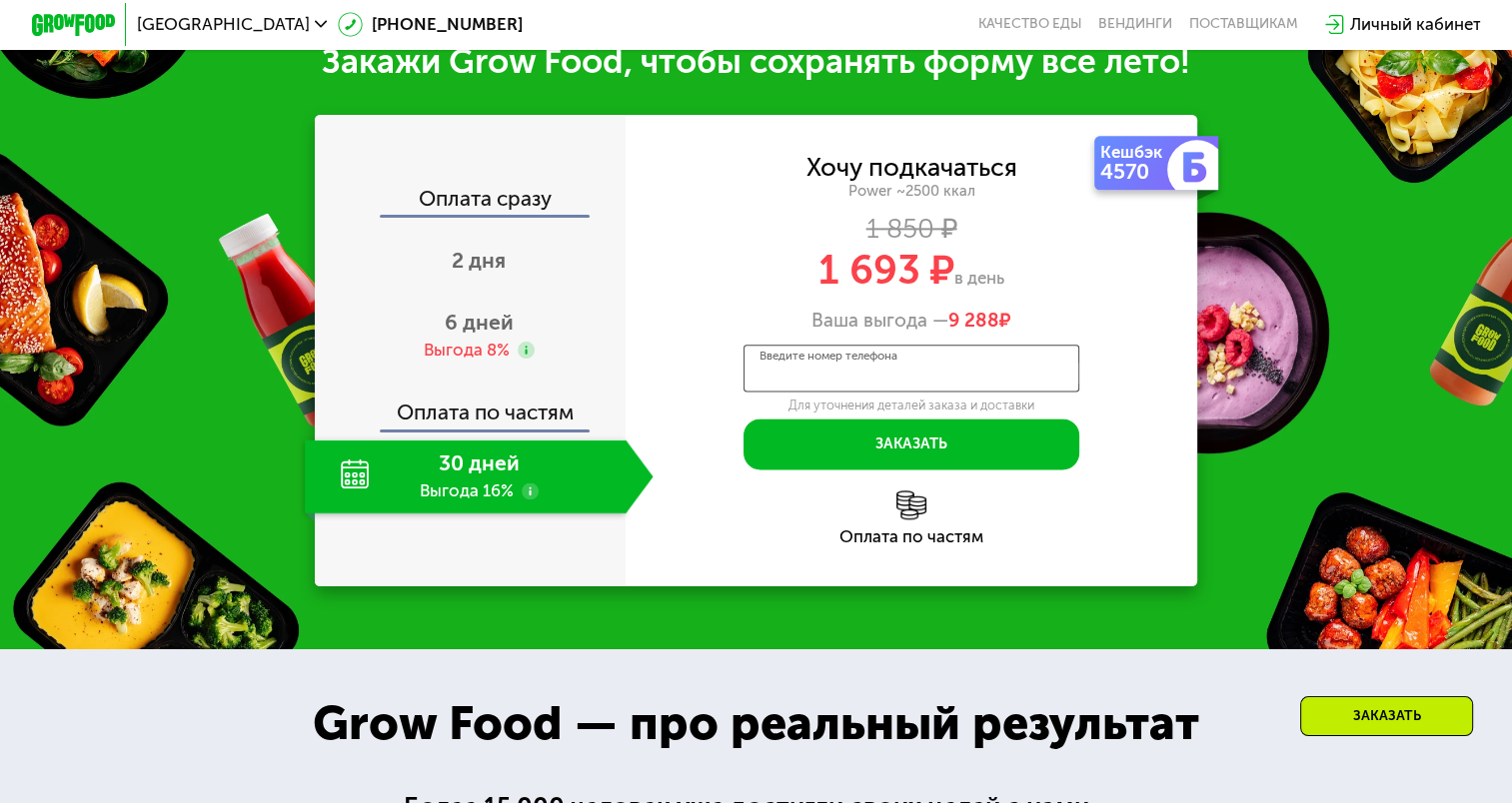 click on "Введите номер телефона" at bounding box center [911, 368] 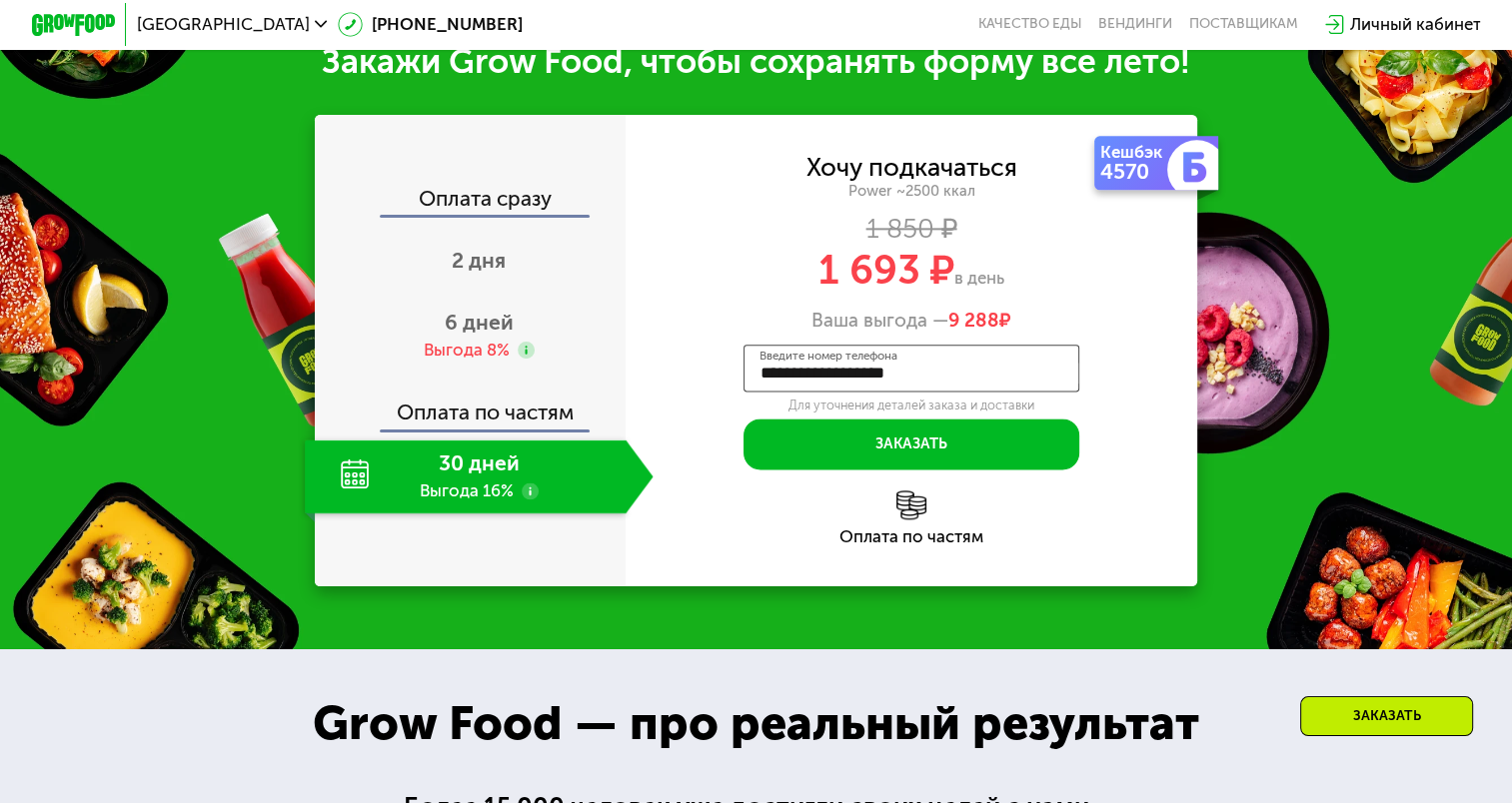 click on "**********" at bounding box center [911, 368] 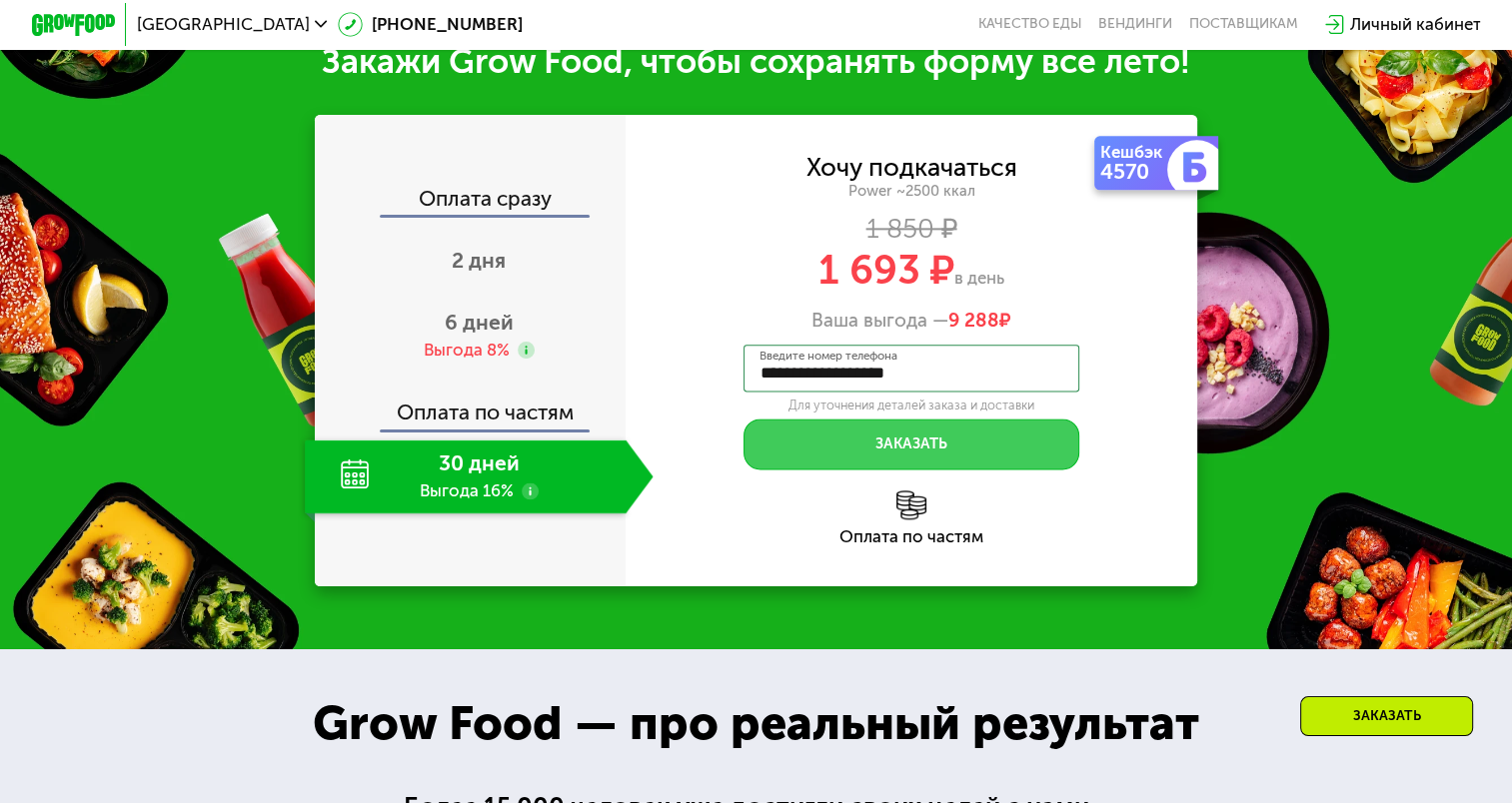 type on "**********" 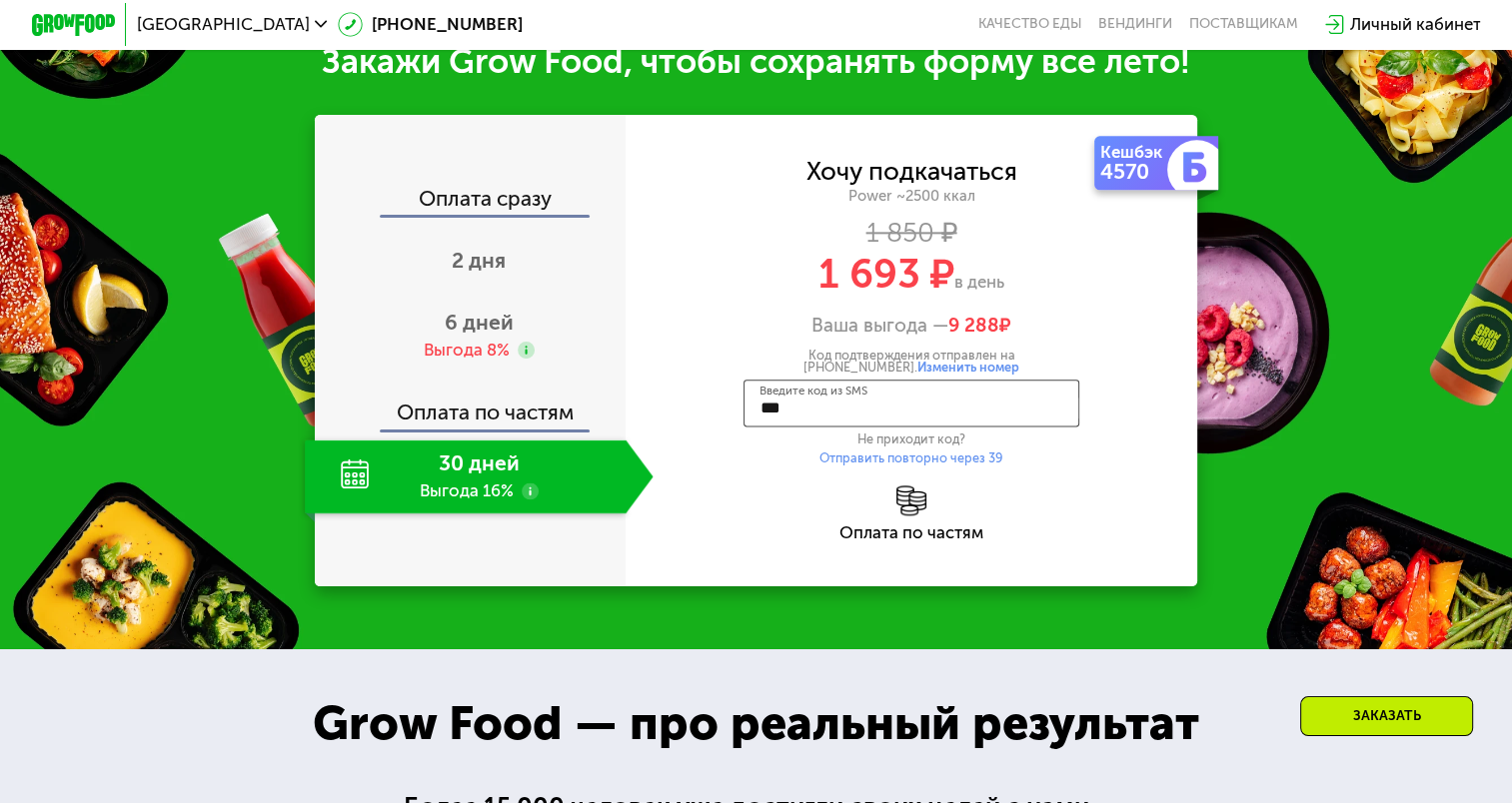 type on "****" 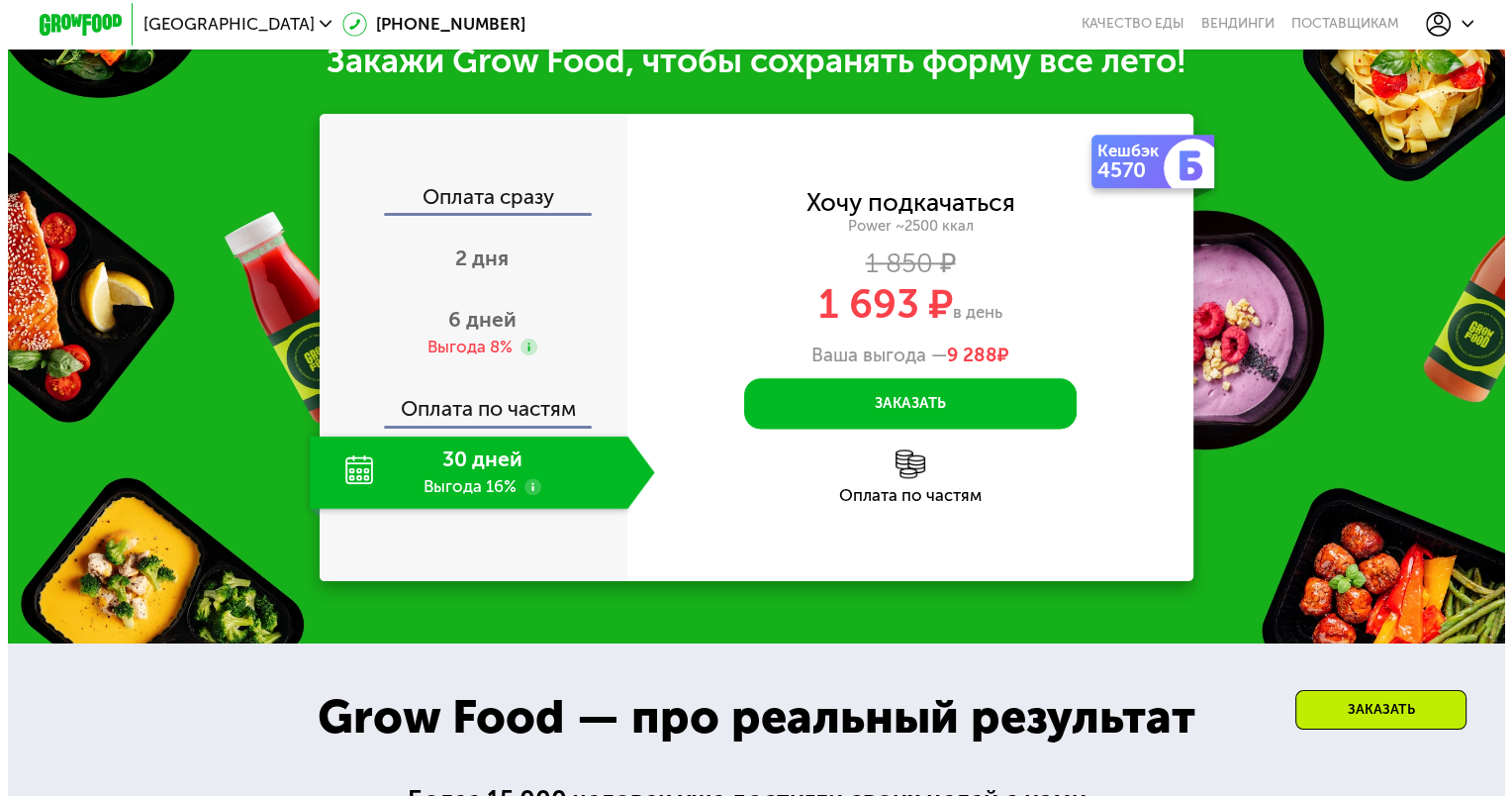 scroll, scrollTop: 0, scrollLeft: 0, axis: both 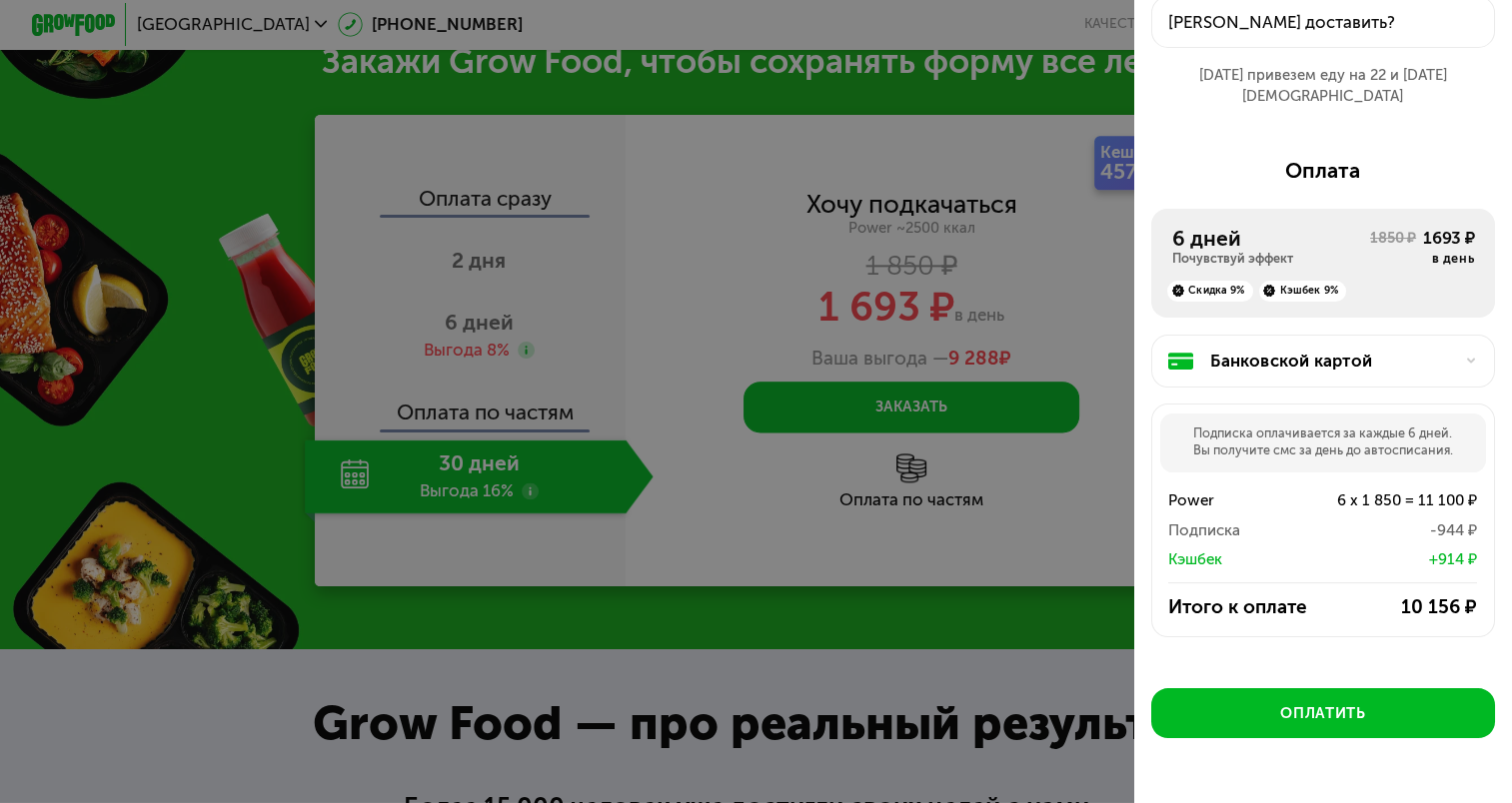 click at bounding box center (756, 402) 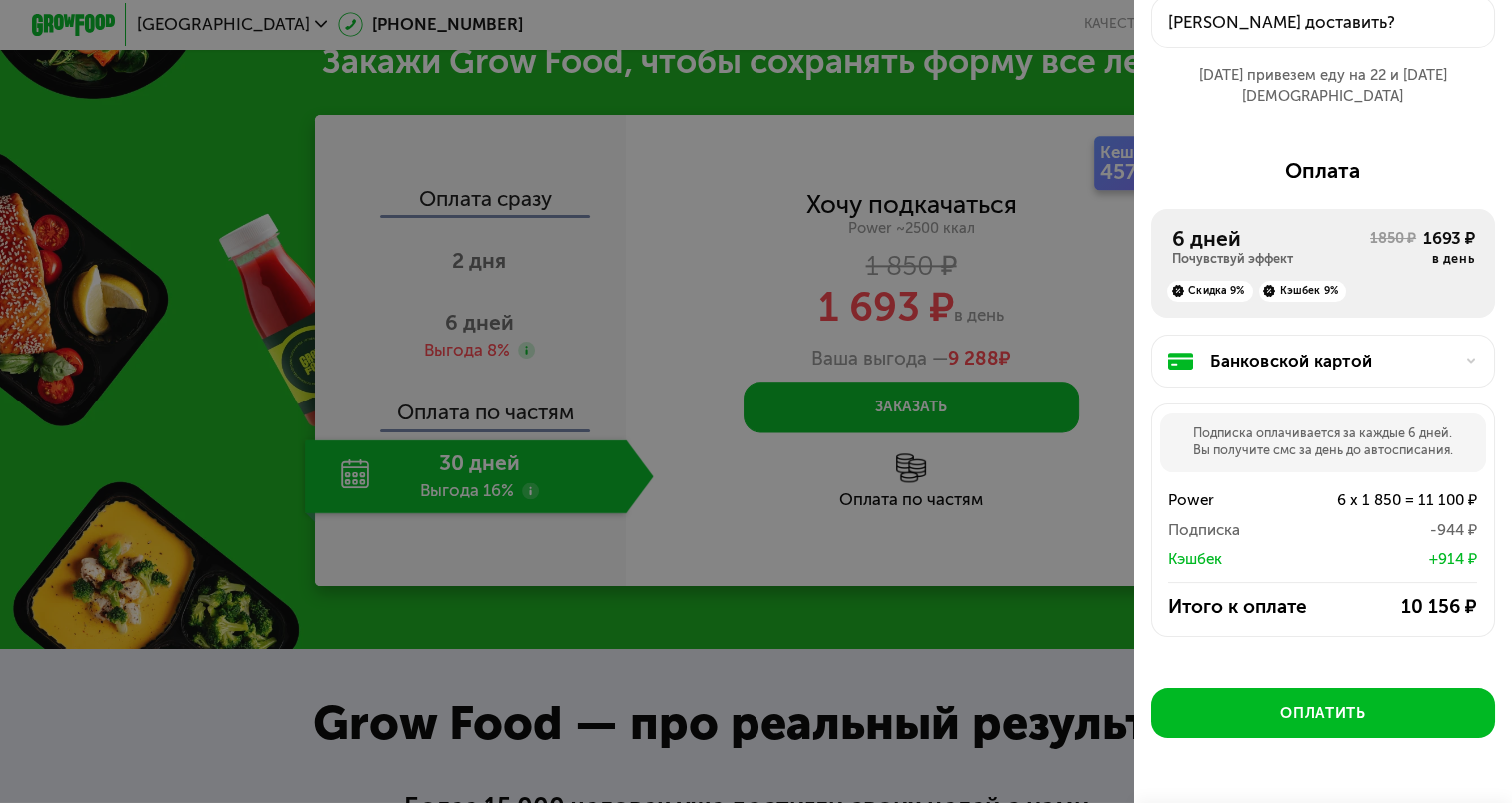 scroll, scrollTop: 0, scrollLeft: 0, axis: both 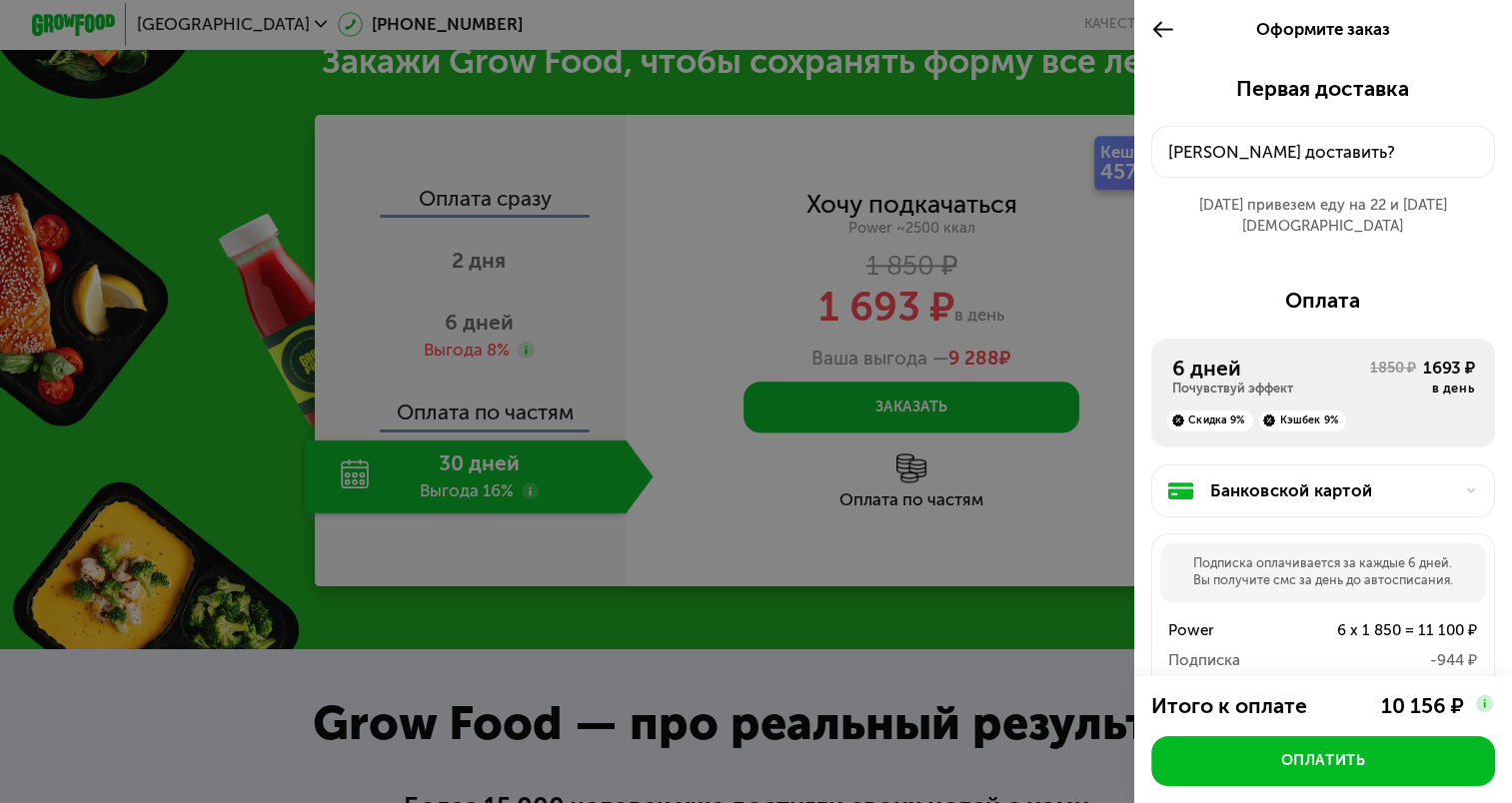 click 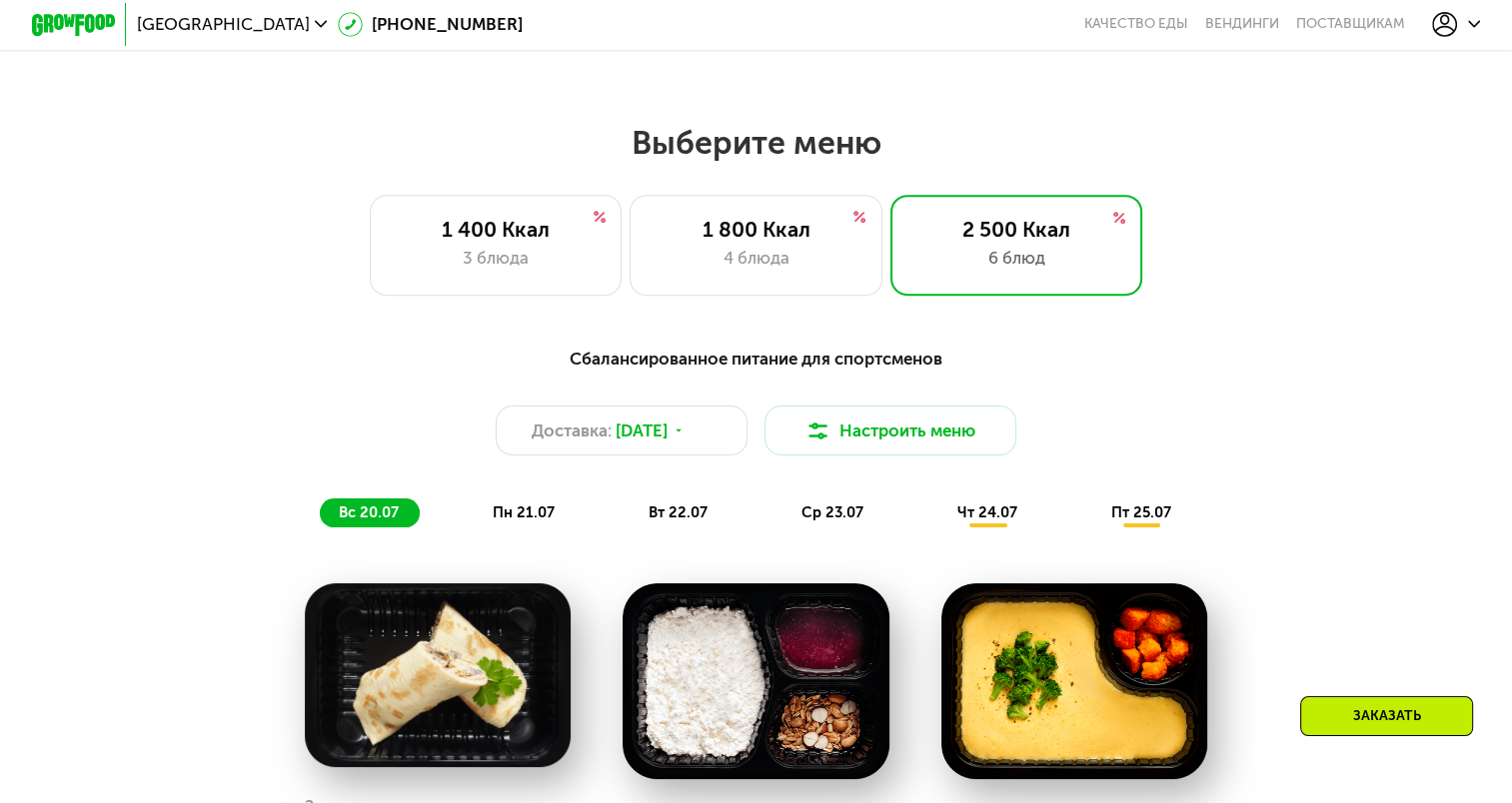 scroll, scrollTop: 806, scrollLeft: 0, axis: vertical 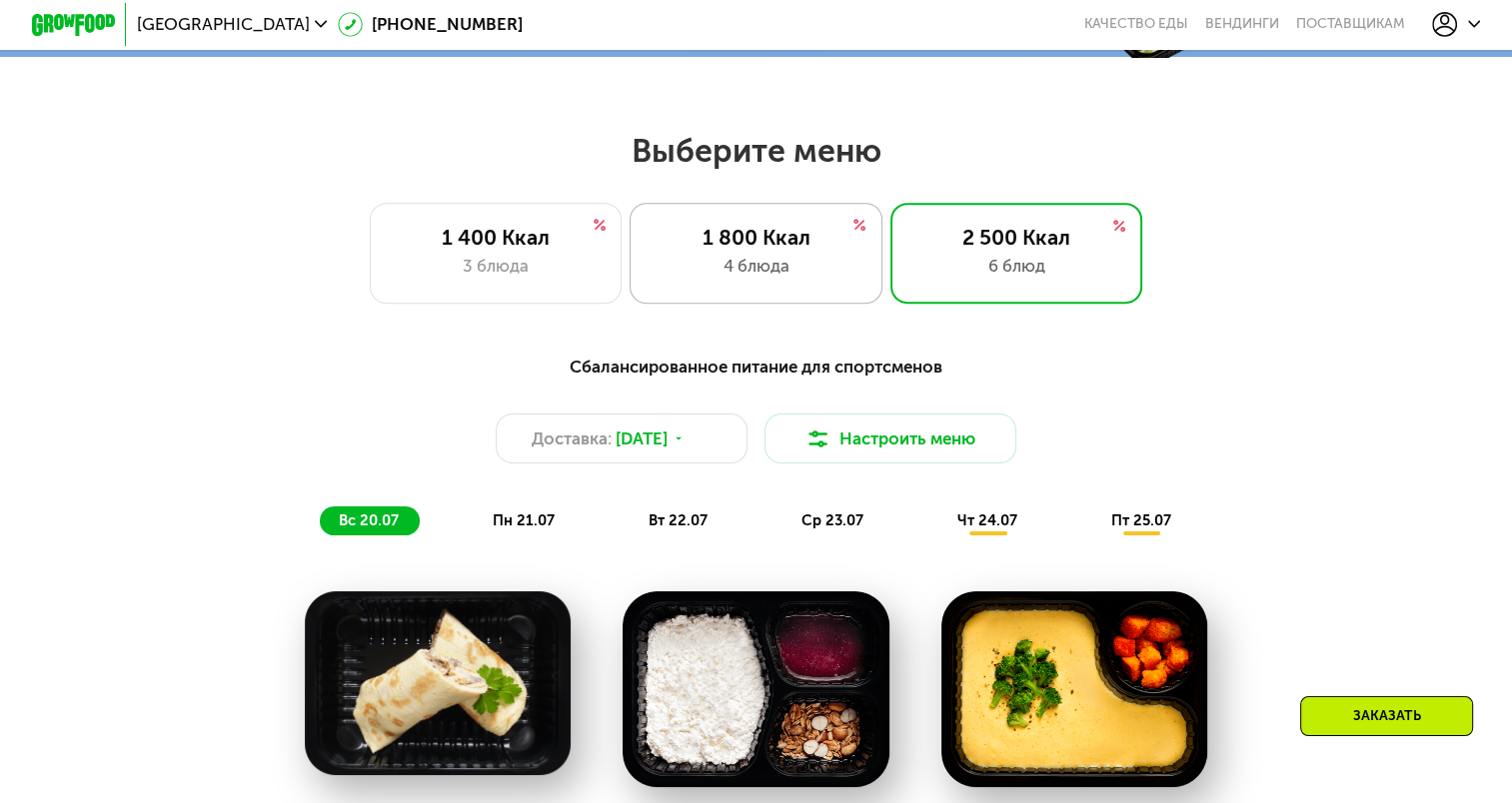 click on "1 800 Ккал" at bounding box center [756, 237] 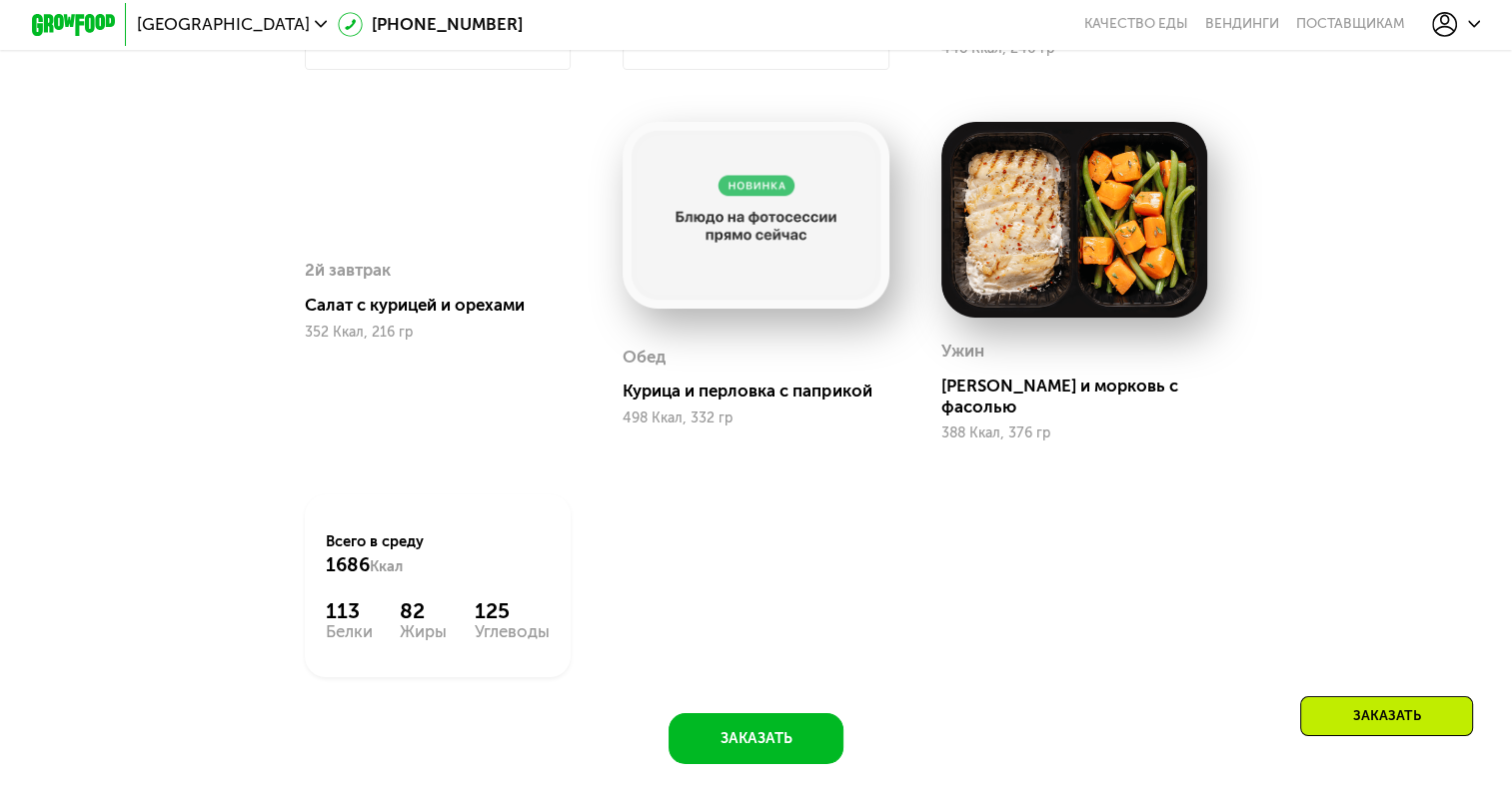 scroll, scrollTop: 1602, scrollLeft: 0, axis: vertical 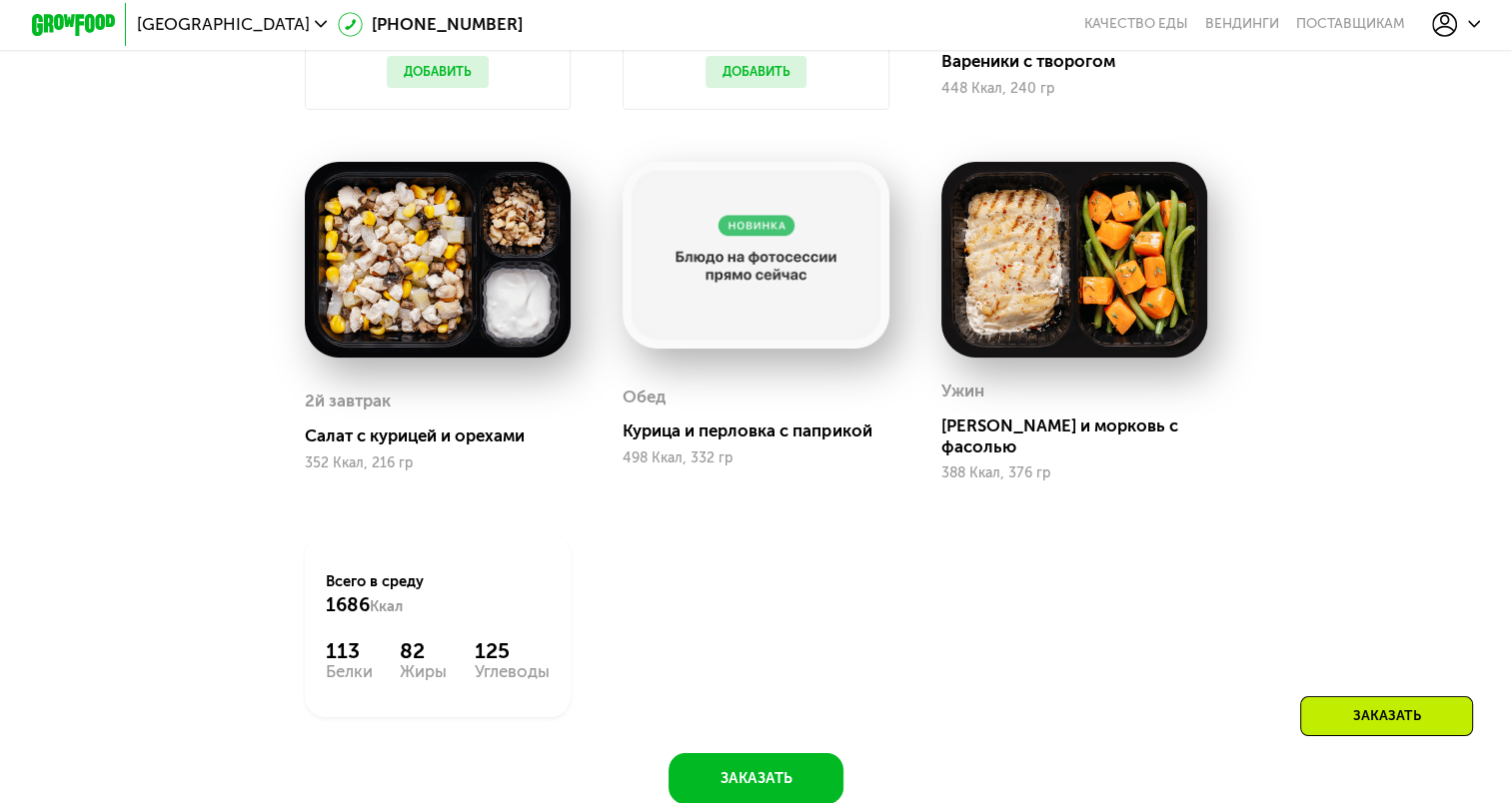 click on "Заказать" at bounding box center (1386, 716) 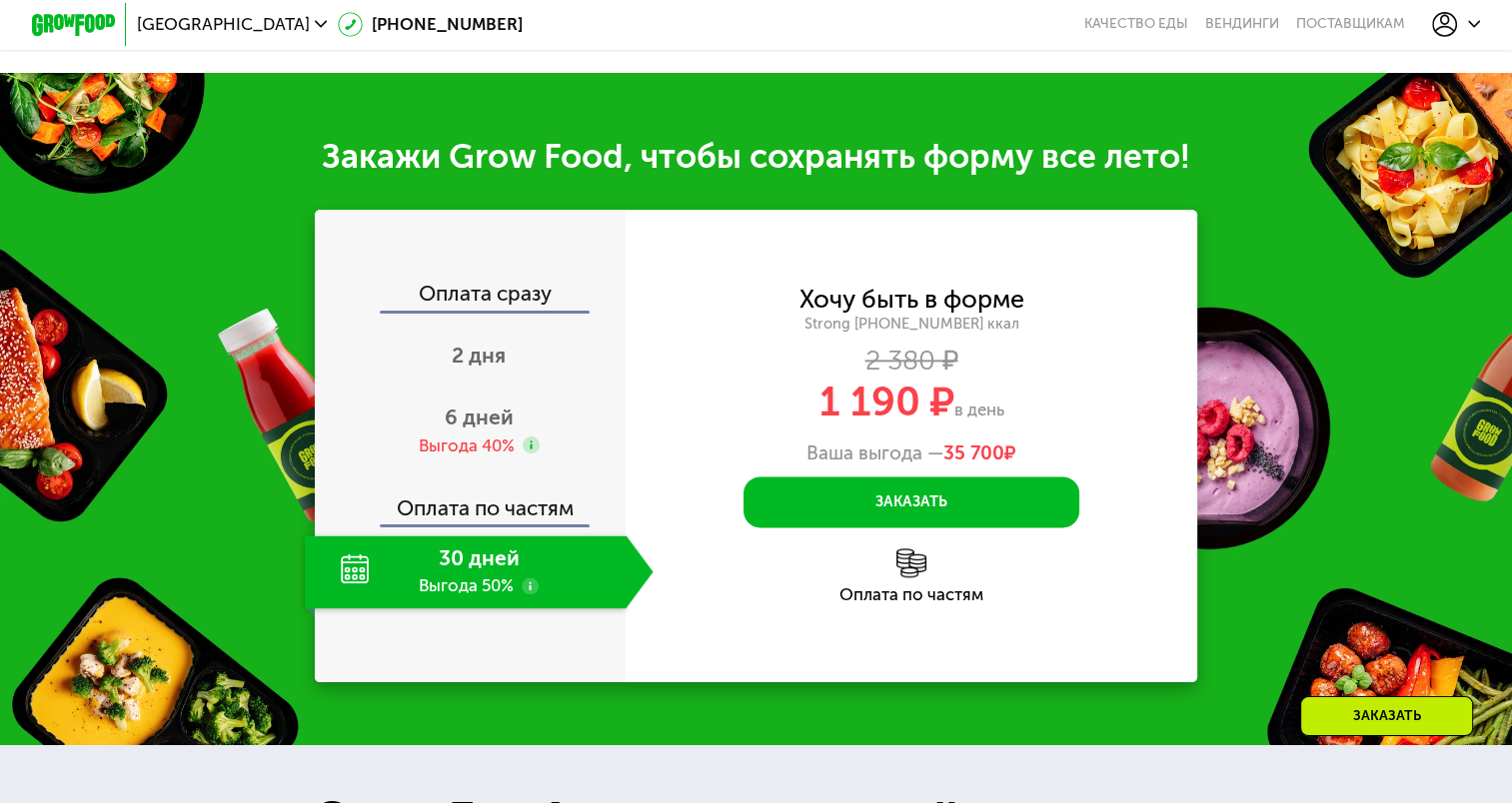 scroll, scrollTop: 2459, scrollLeft: 0, axis: vertical 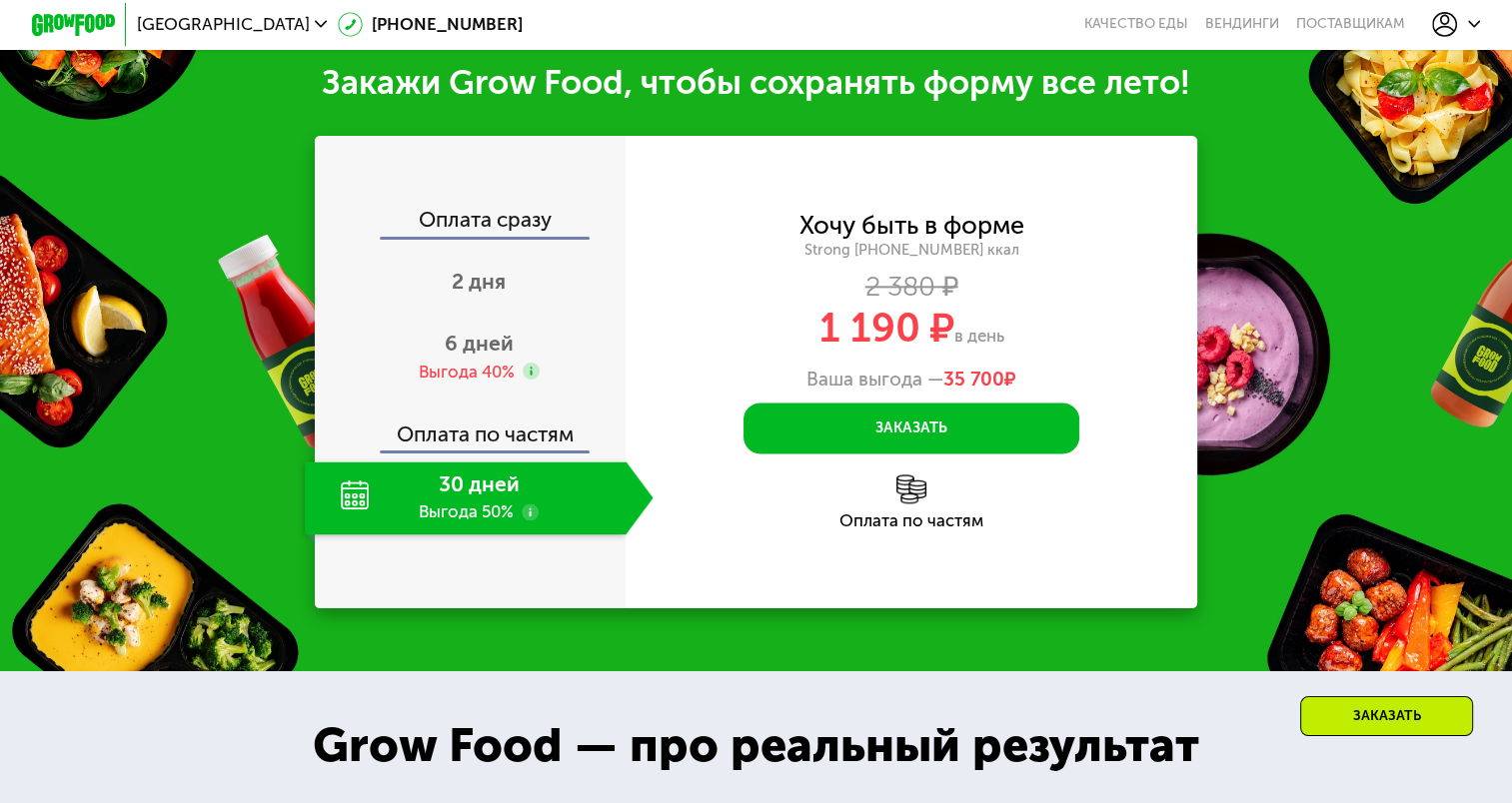 click on "30 дней Выгода 50%" 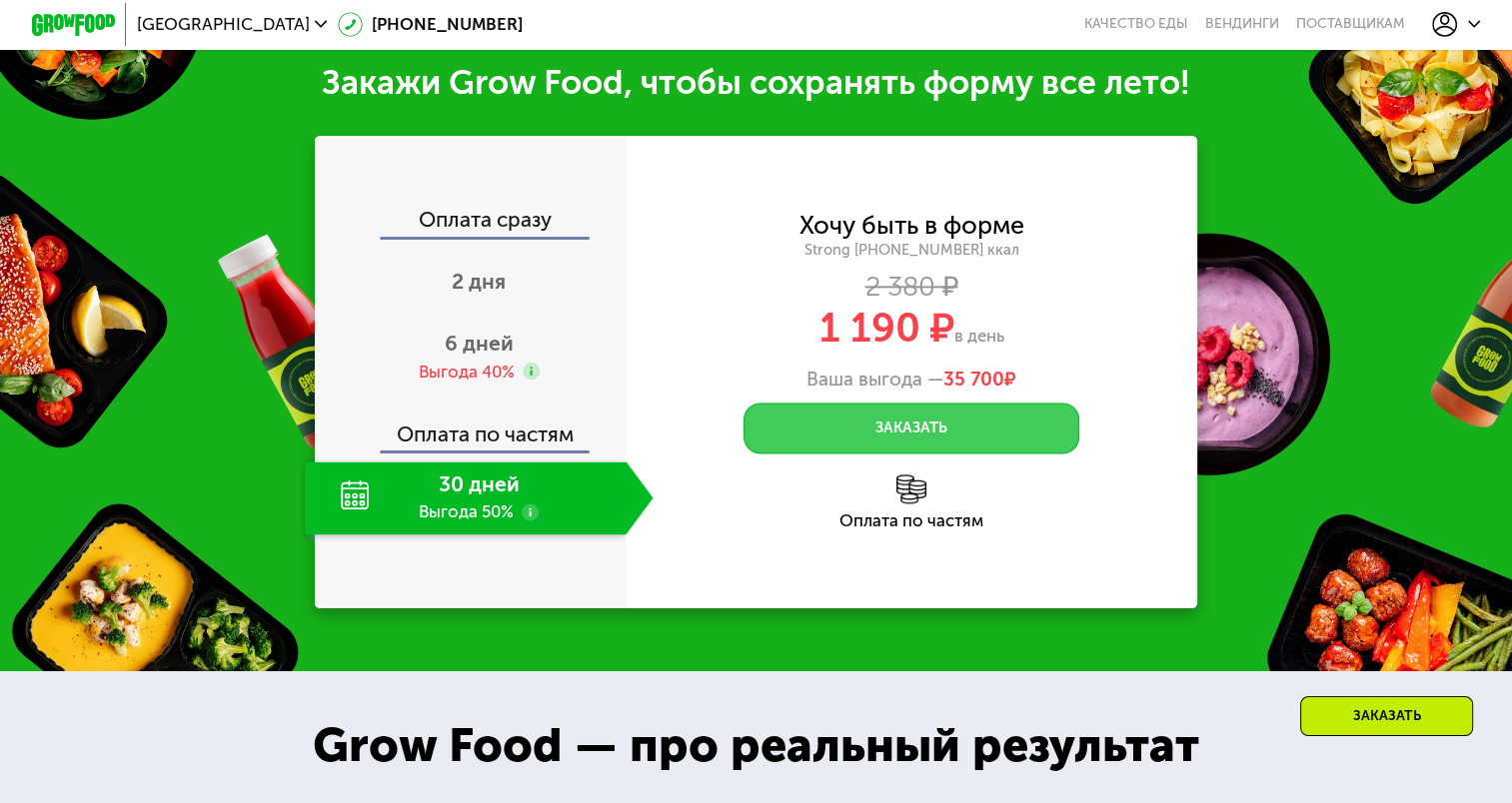 click on "Заказать" at bounding box center [911, 427] 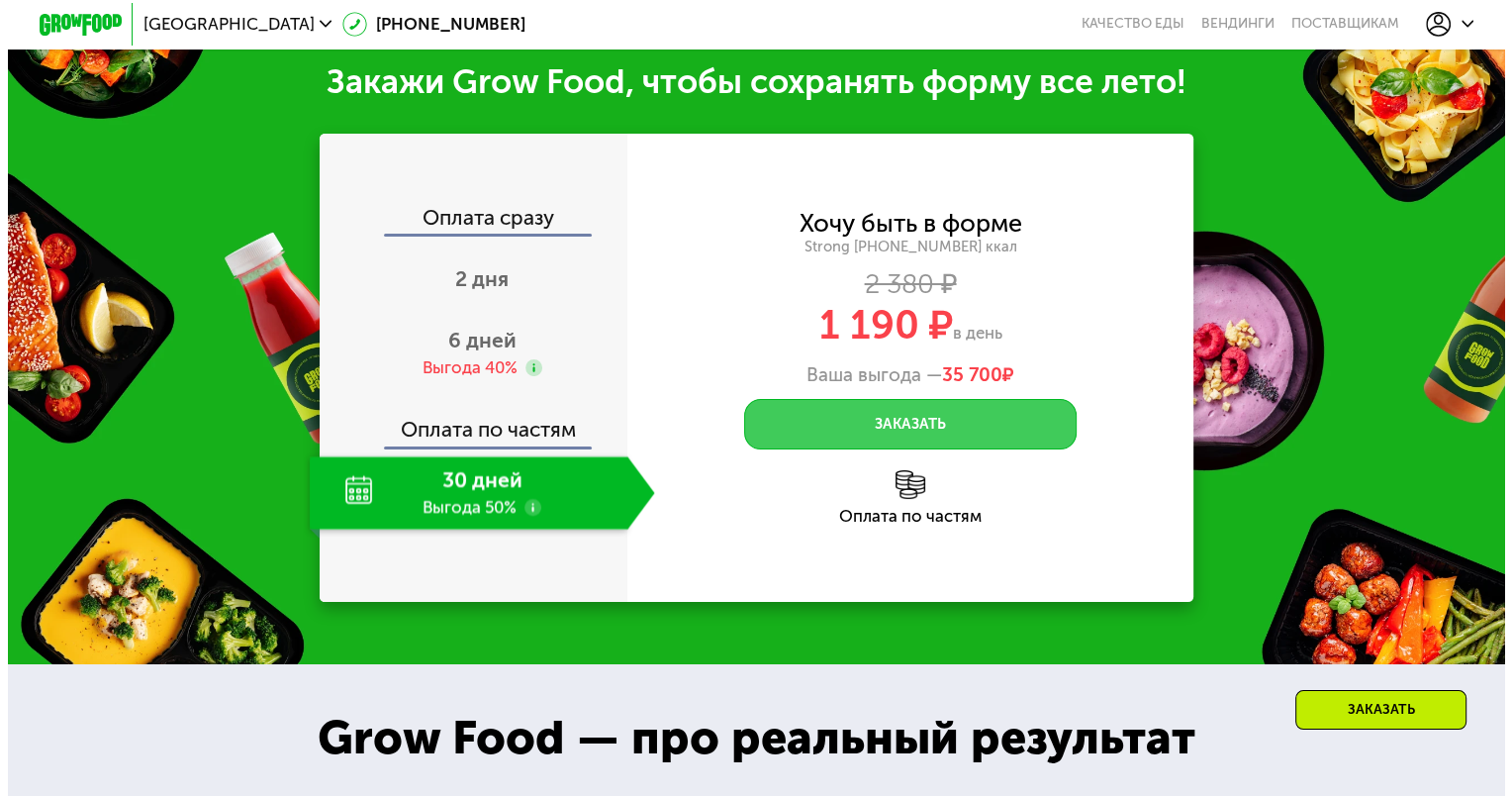 scroll, scrollTop: 0, scrollLeft: 0, axis: both 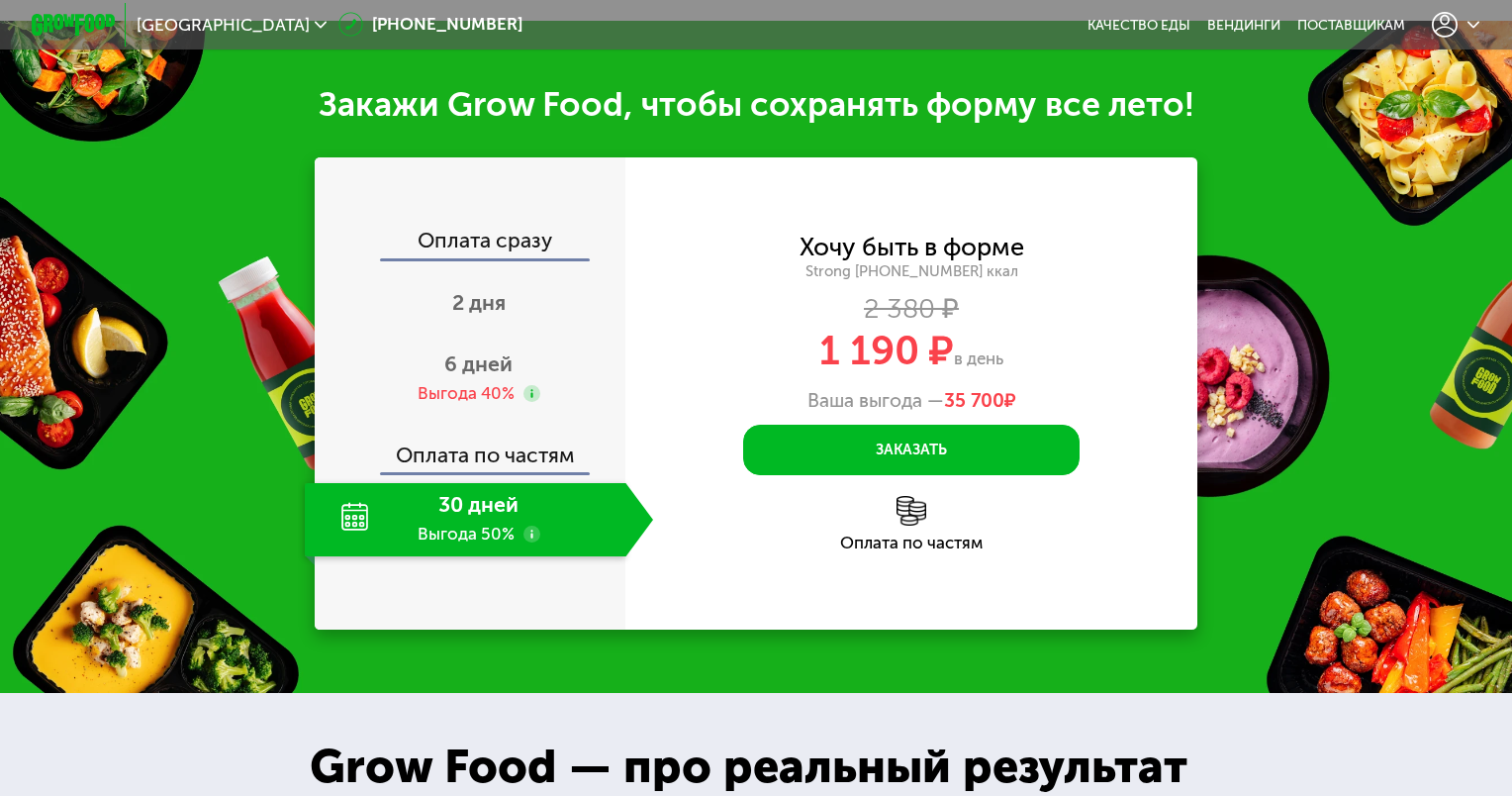 click 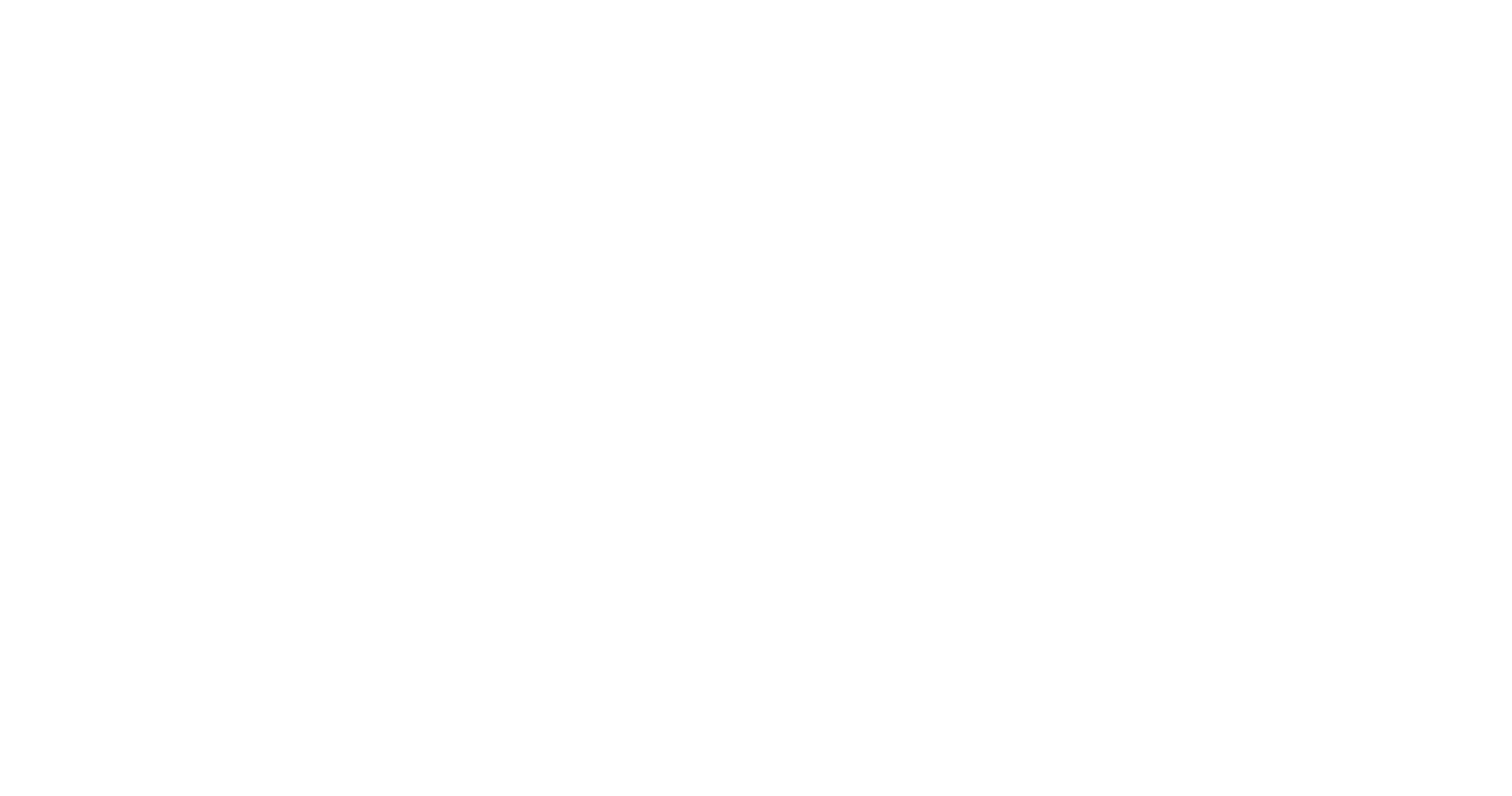 scroll, scrollTop: 0, scrollLeft: 0, axis: both 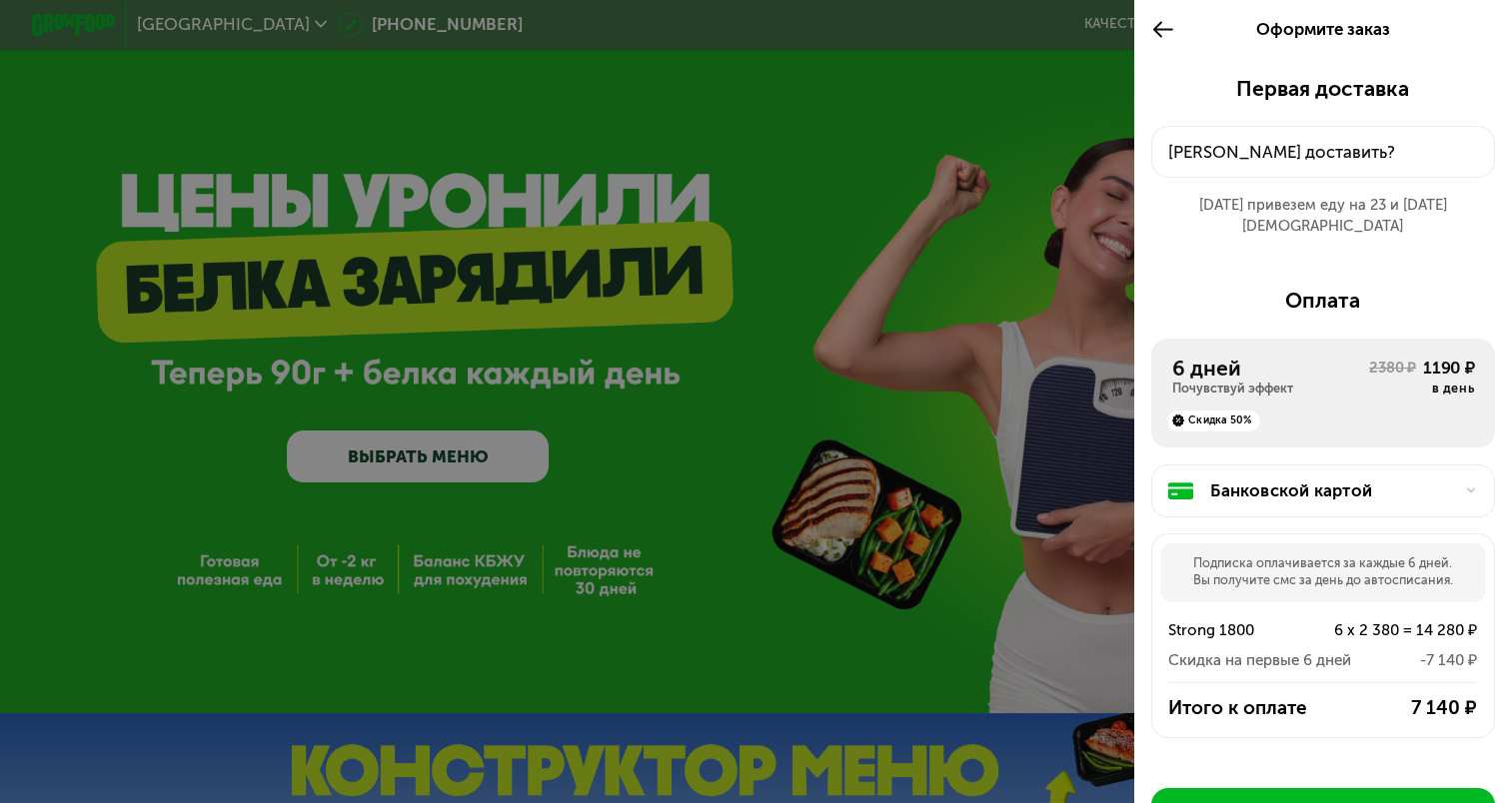 click 